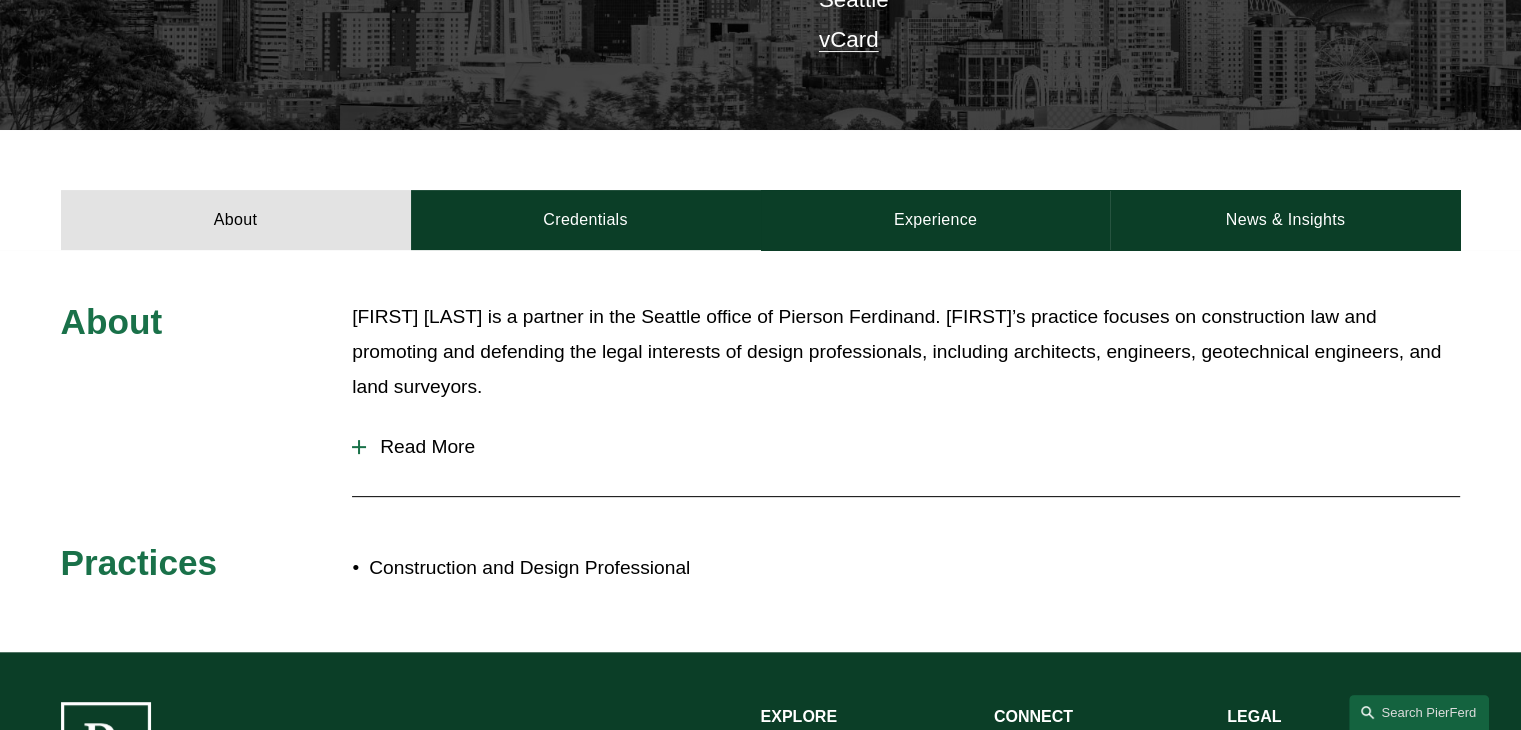 scroll, scrollTop: 595, scrollLeft: 0, axis: vertical 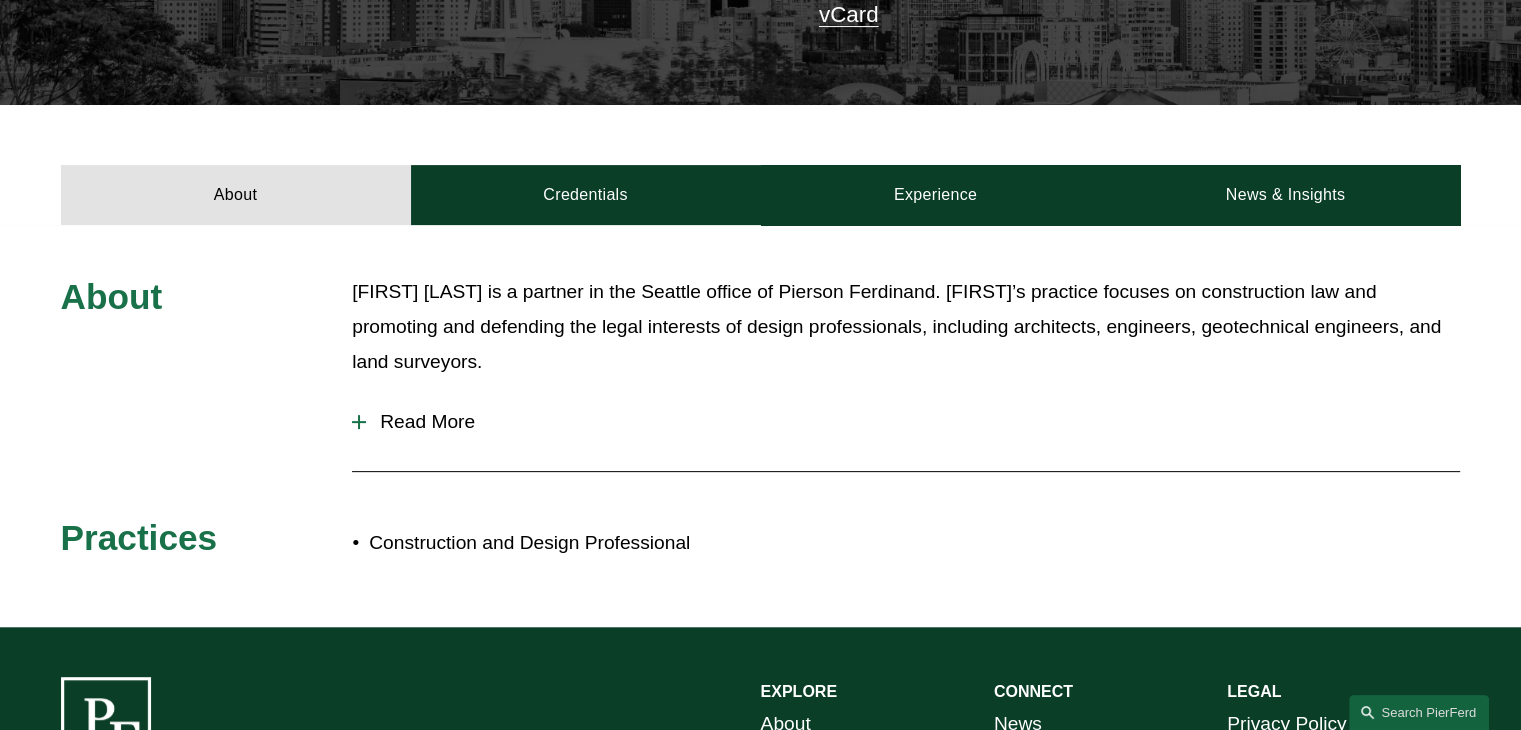 click on "Experience" at bounding box center (936, 195) 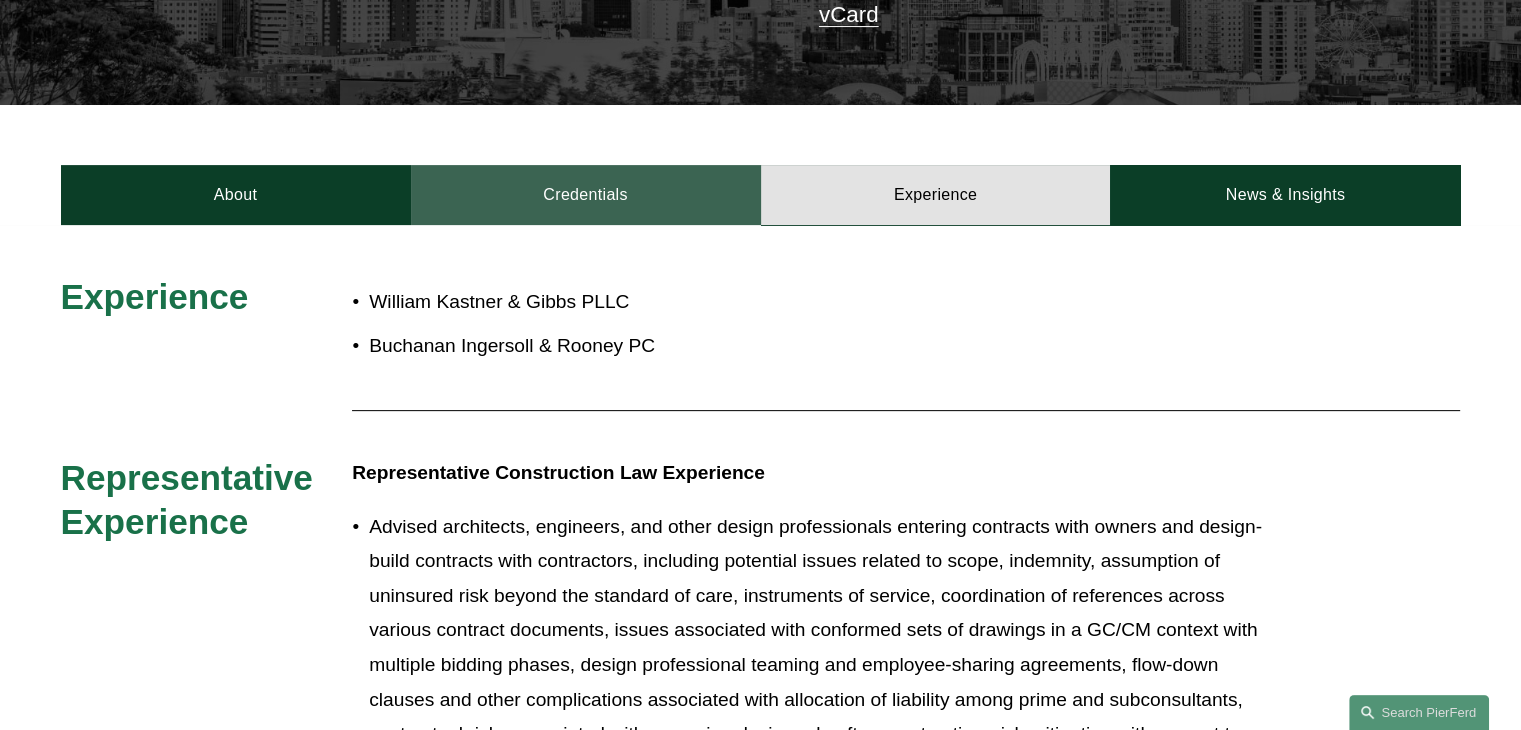 click on "Credentials" at bounding box center [586, 195] 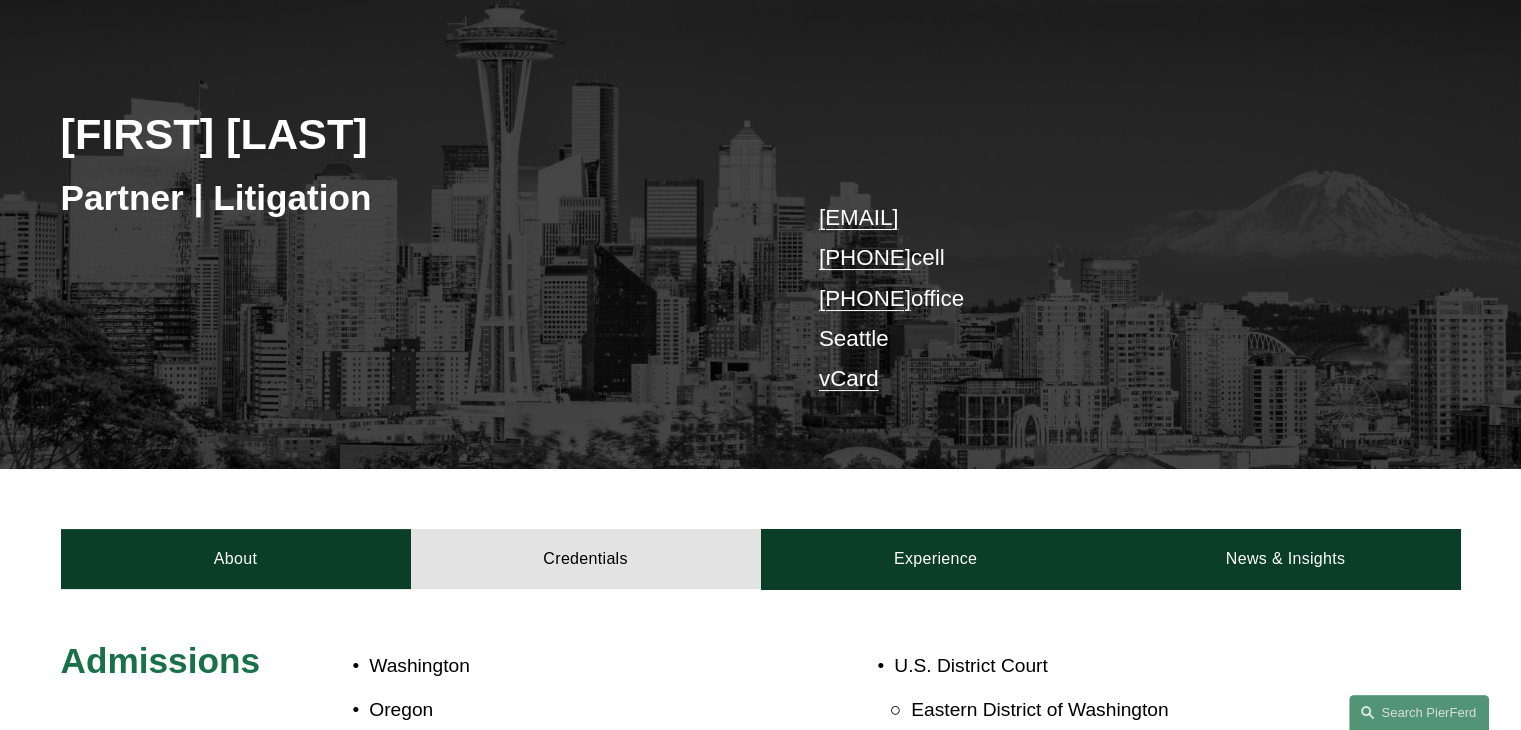 scroll, scrollTop: 223, scrollLeft: 0, axis: vertical 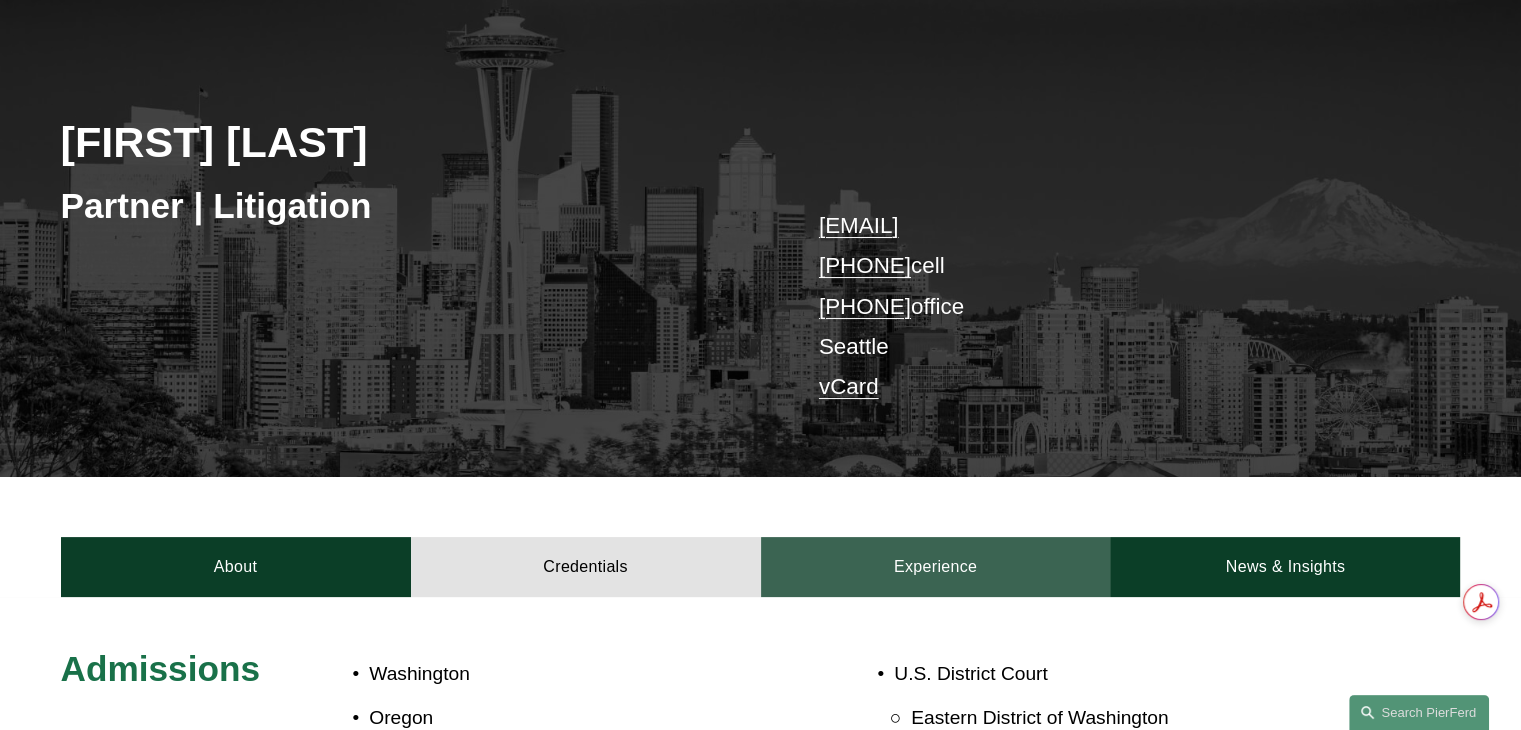 click on "Experience" at bounding box center (936, 567) 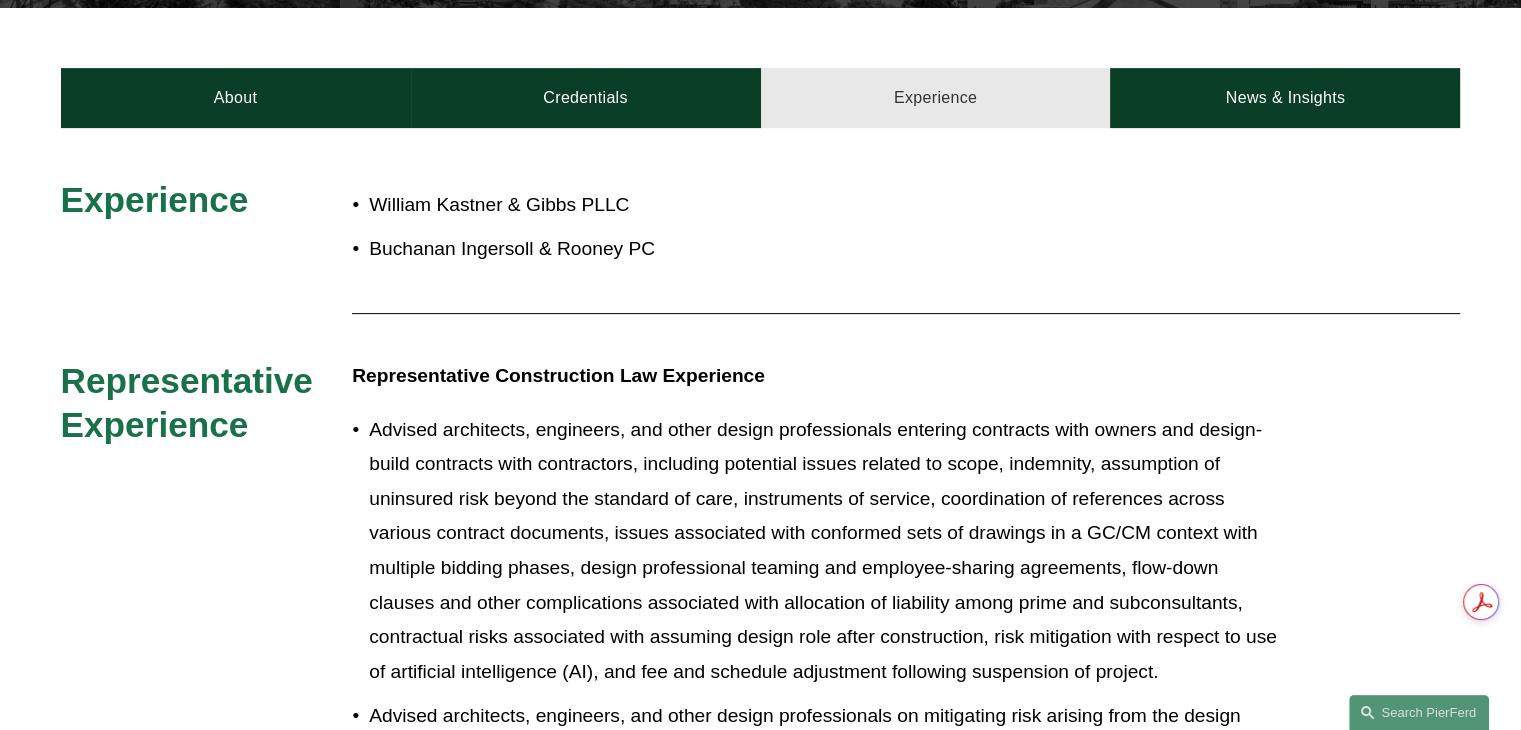 scroll, scrollTop: 674, scrollLeft: 0, axis: vertical 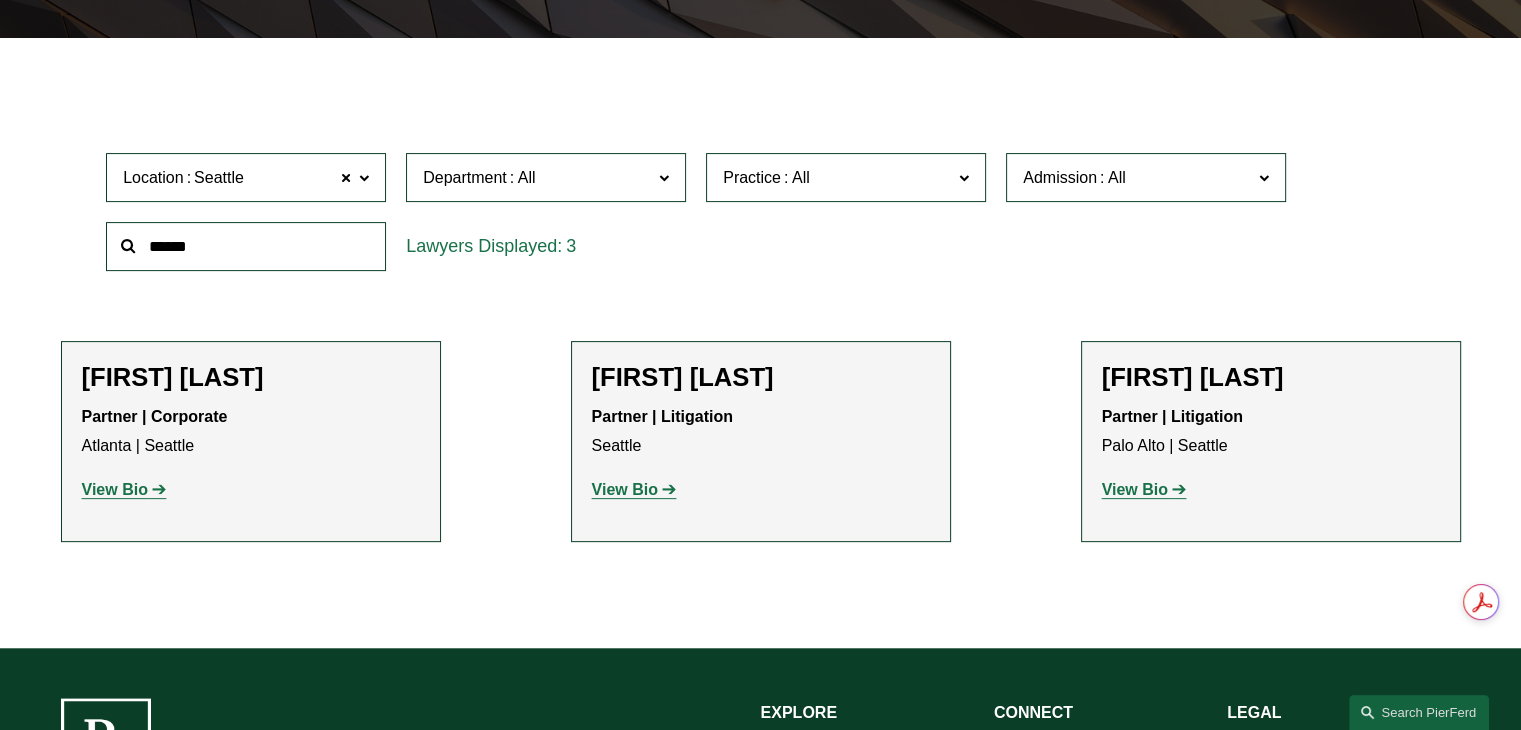 click on "View Bio" 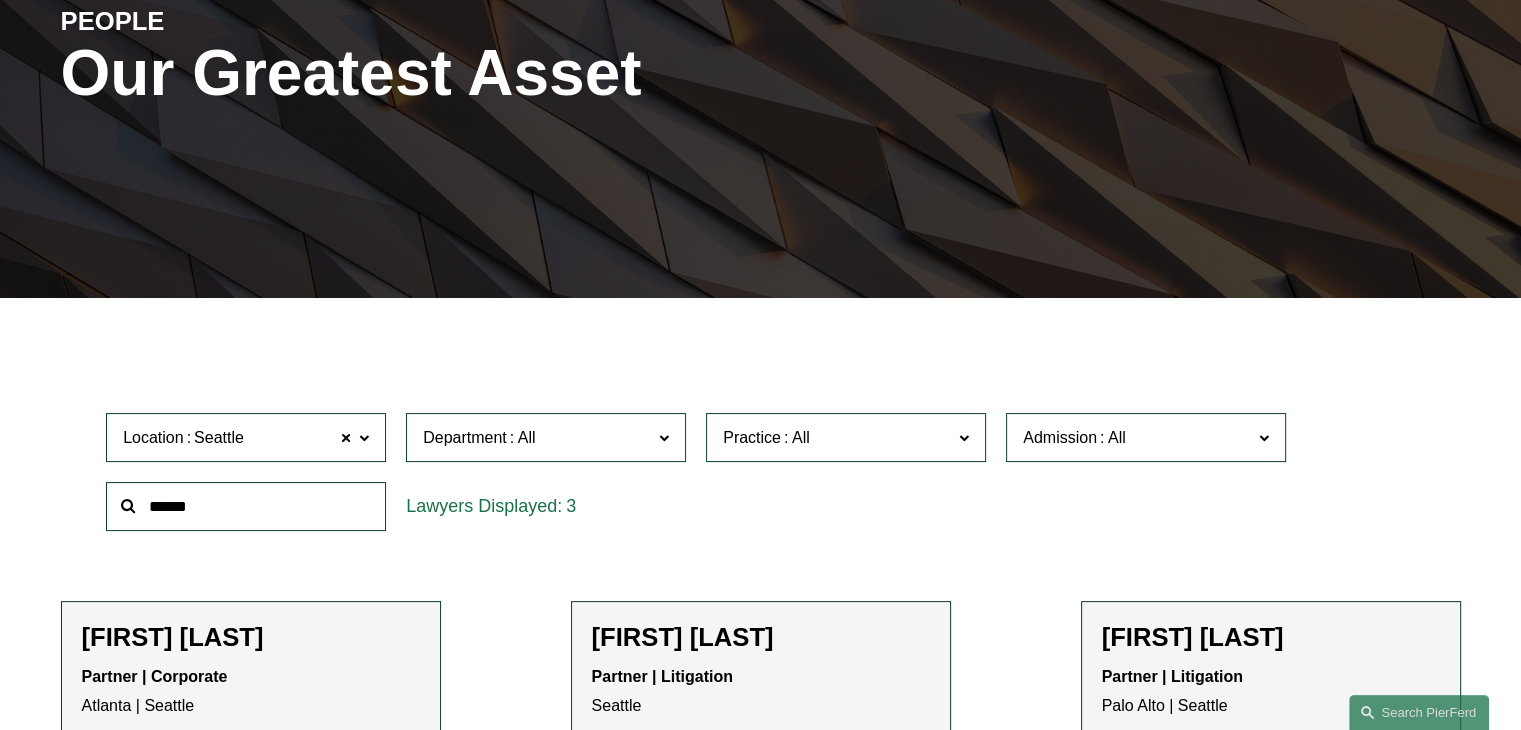 scroll, scrollTop: 274, scrollLeft: 0, axis: vertical 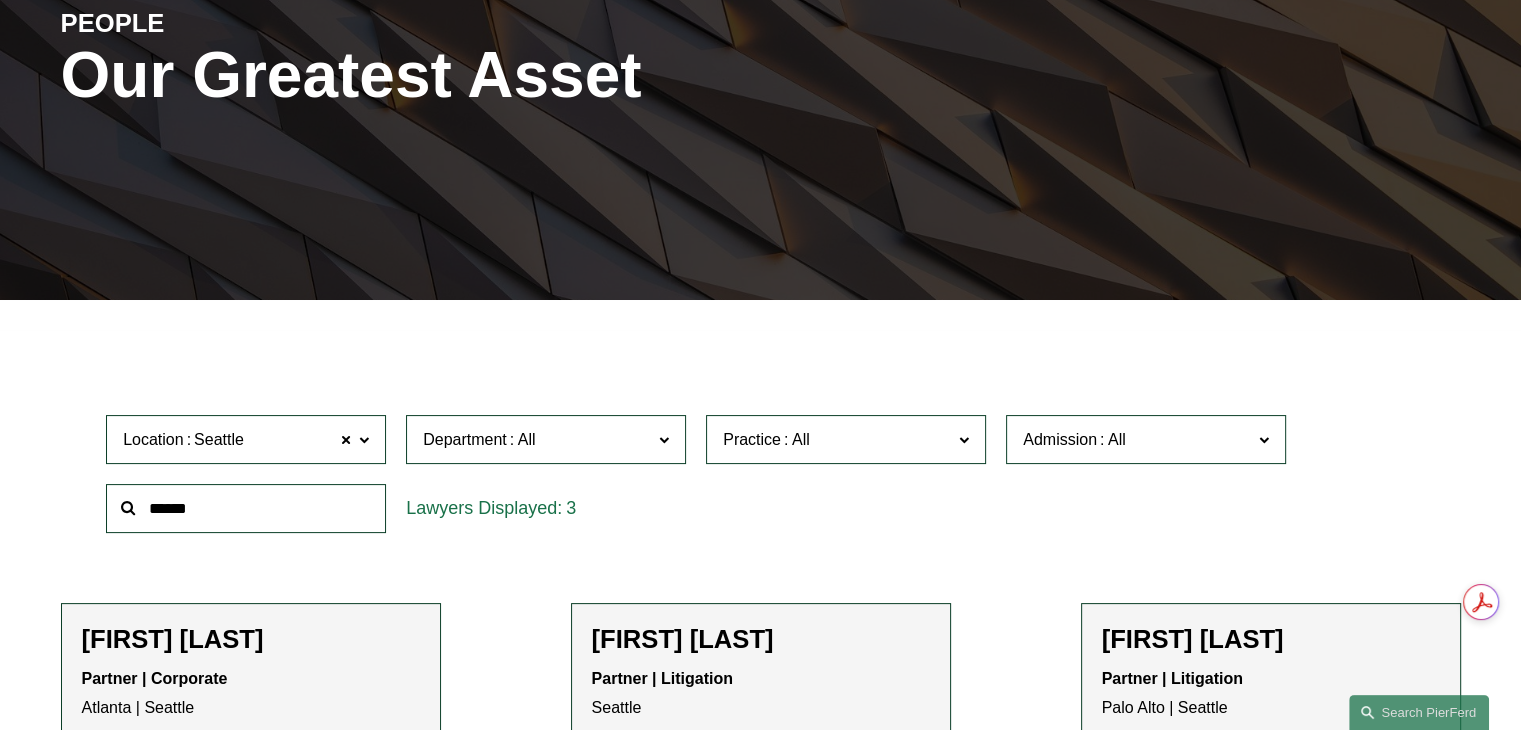 click on "Location Seattle" 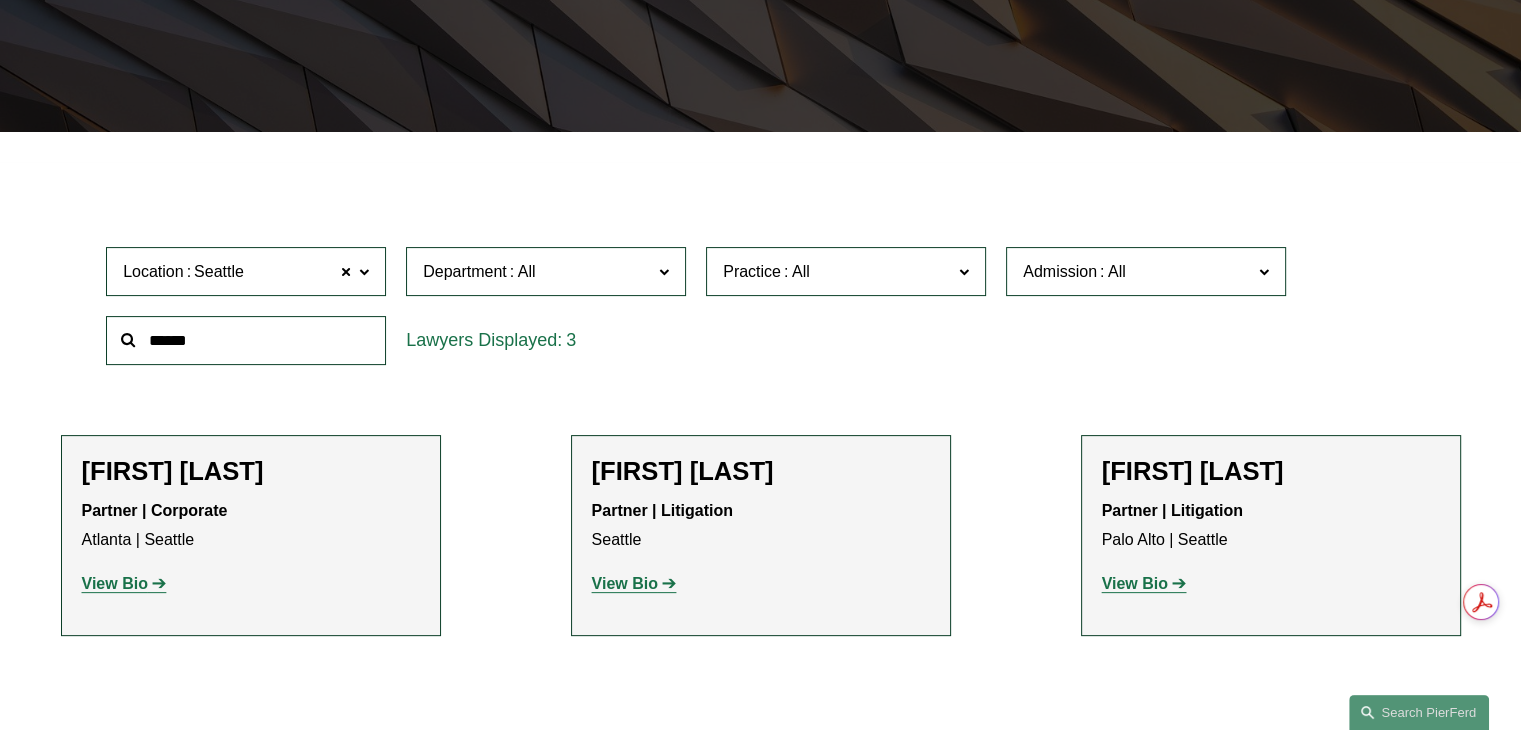 scroll, scrollTop: 464, scrollLeft: 0, axis: vertical 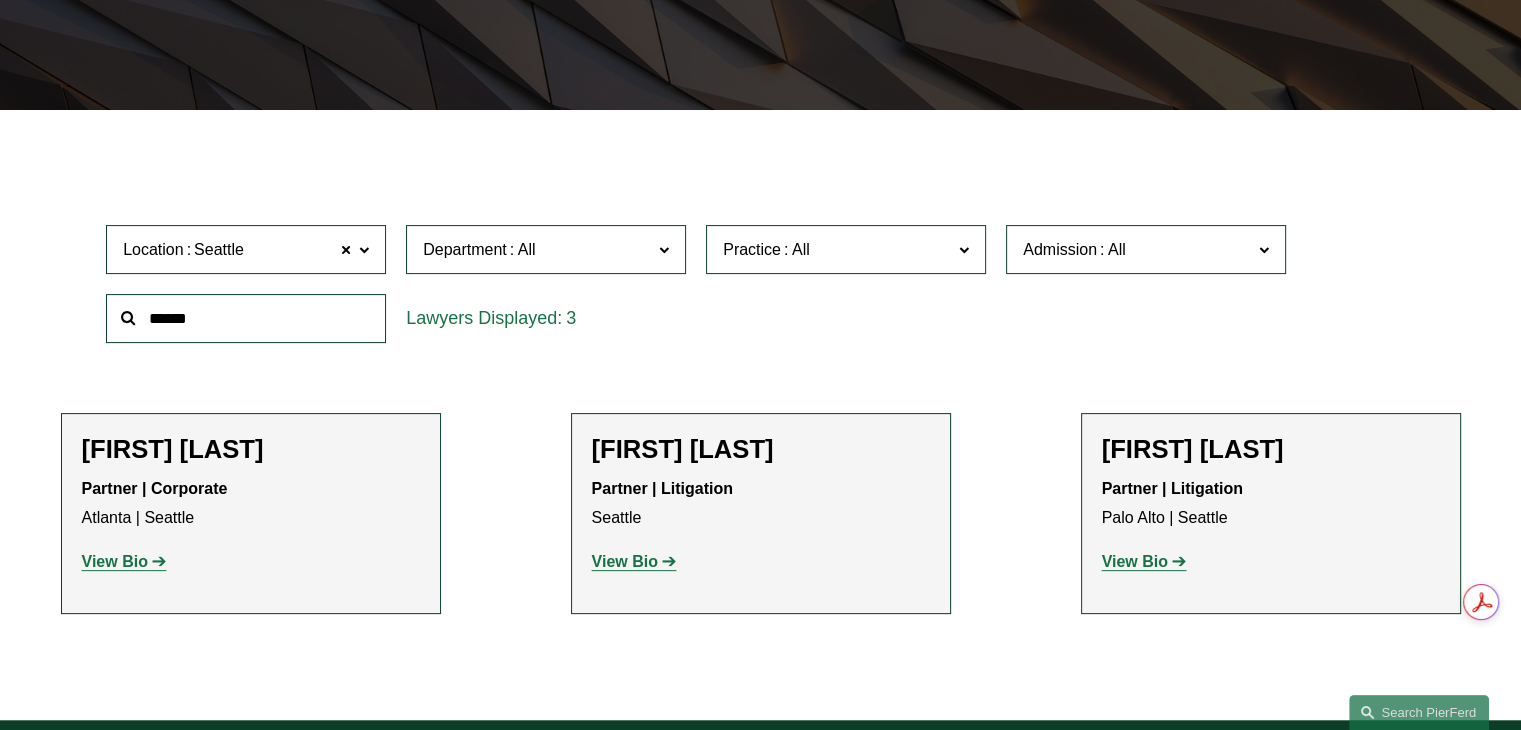click on "Denver" 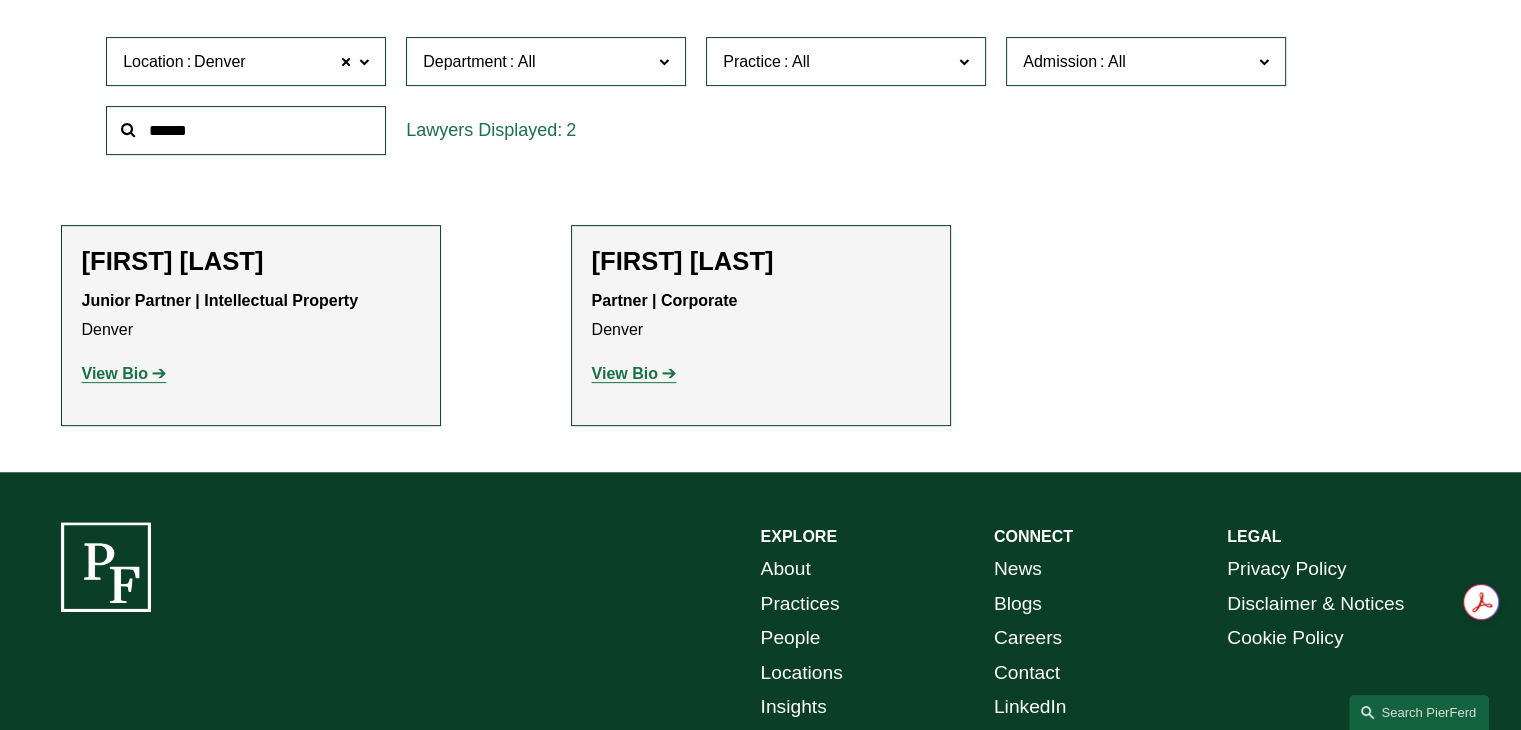 scroll, scrollTop: 656, scrollLeft: 0, axis: vertical 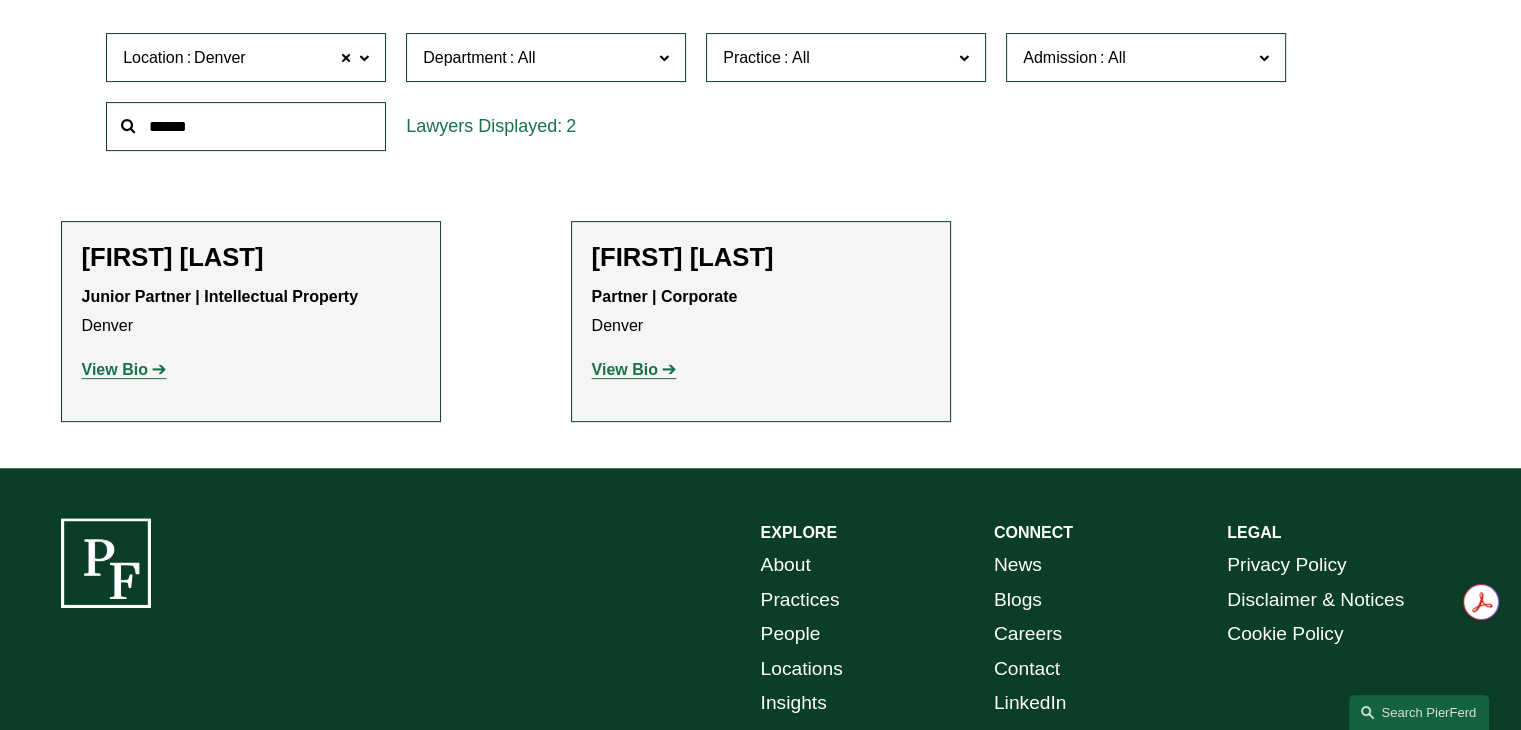 click on "View Bio" 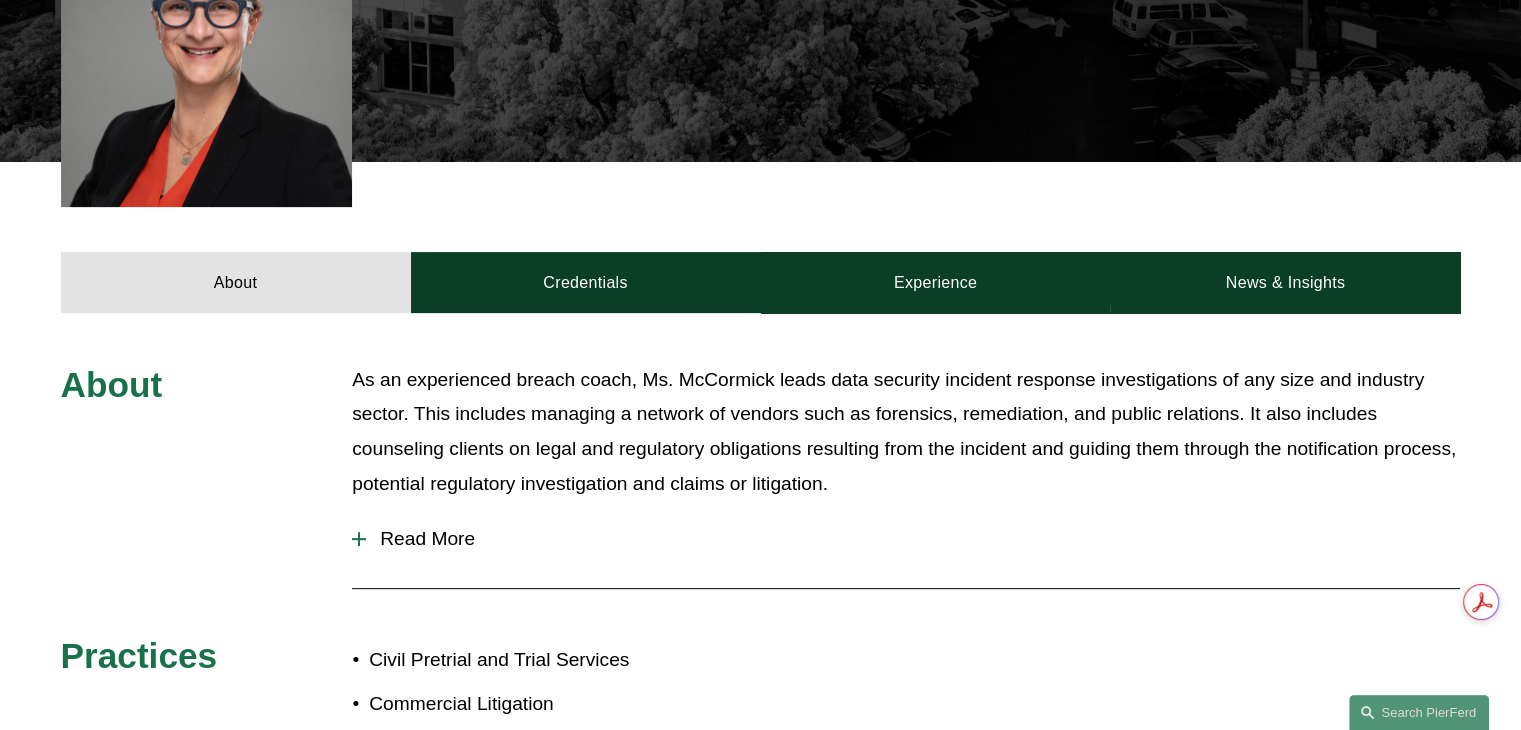 scroll, scrollTop: 628, scrollLeft: 0, axis: vertical 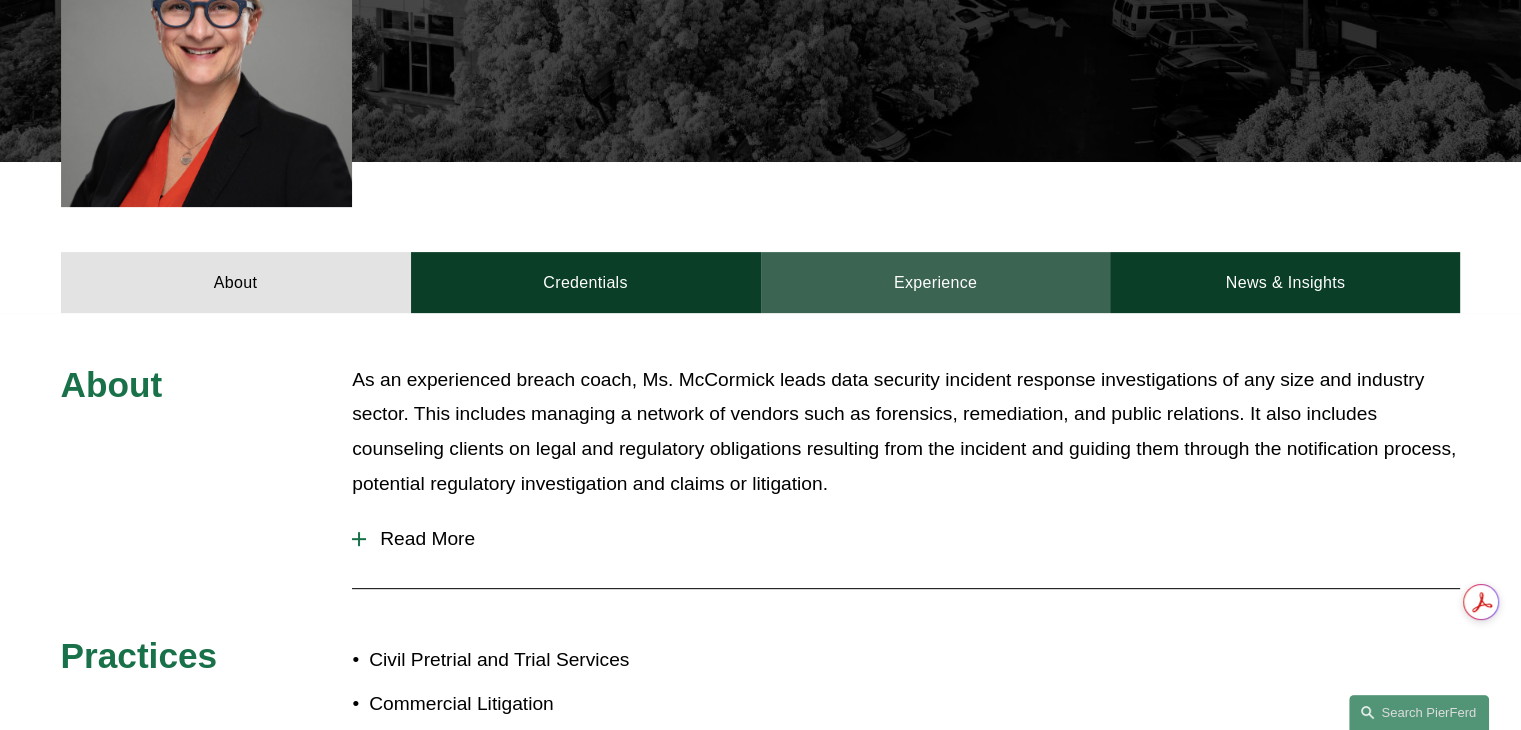 click on "Experience" at bounding box center [936, 282] 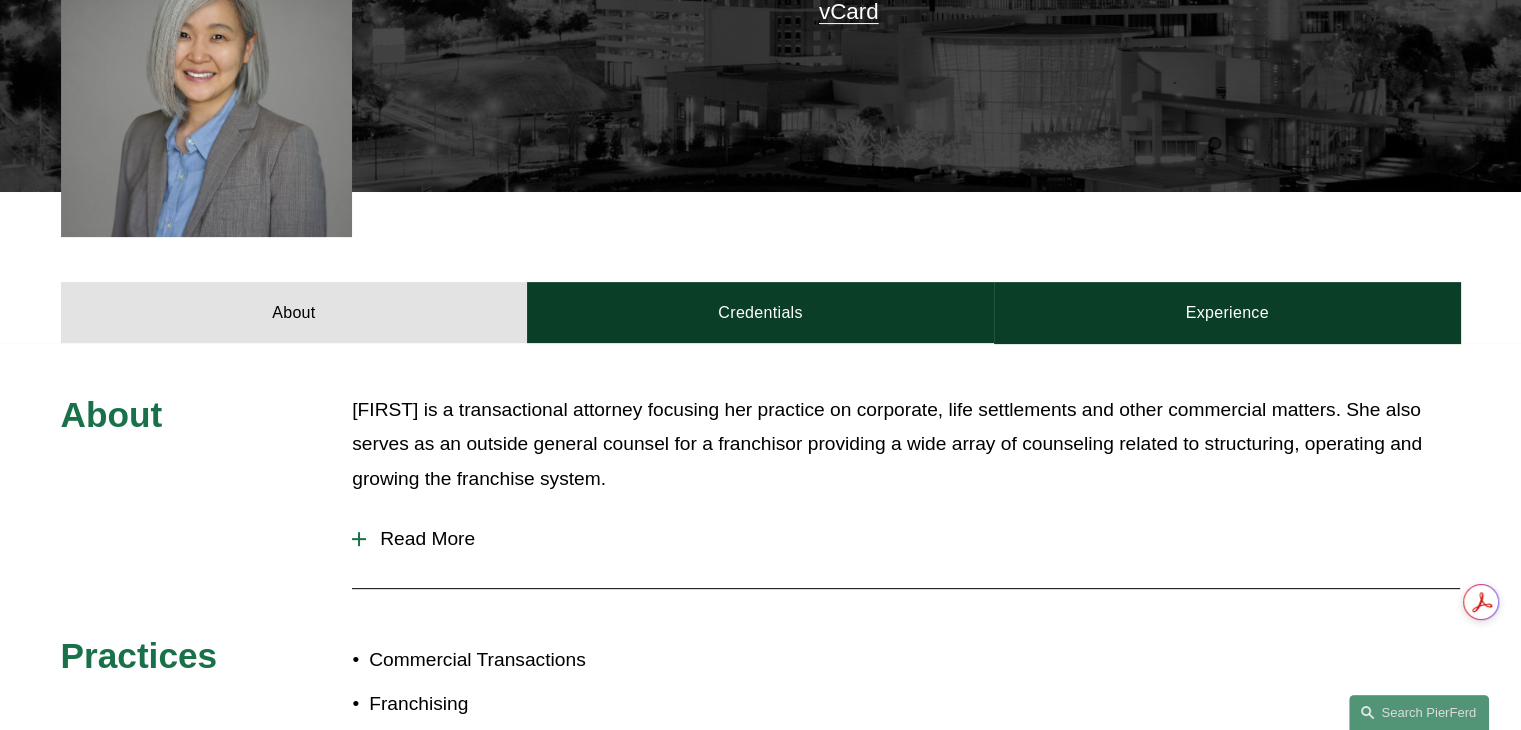 scroll, scrollTop: 600, scrollLeft: 0, axis: vertical 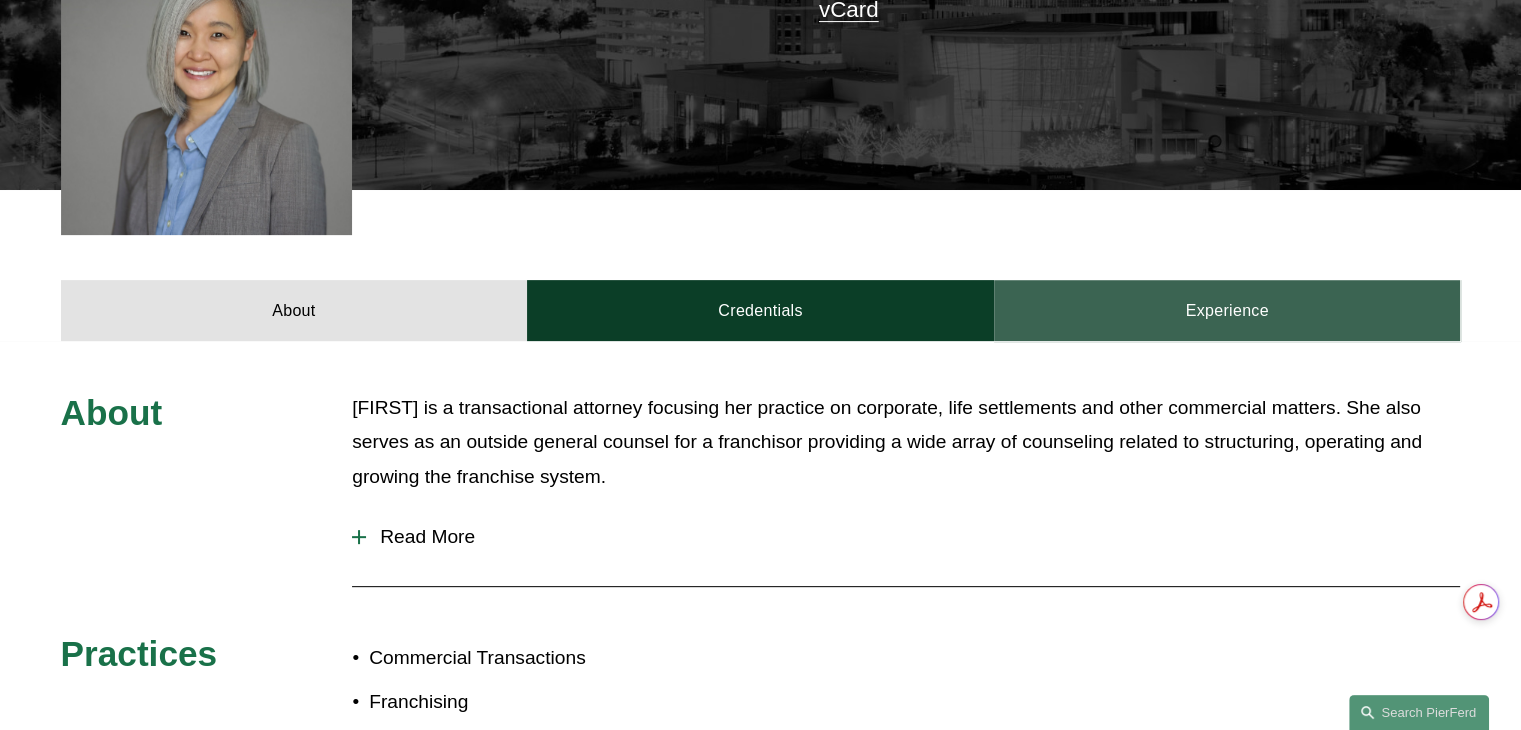 click on "Experience" at bounding box center (1227, 310) 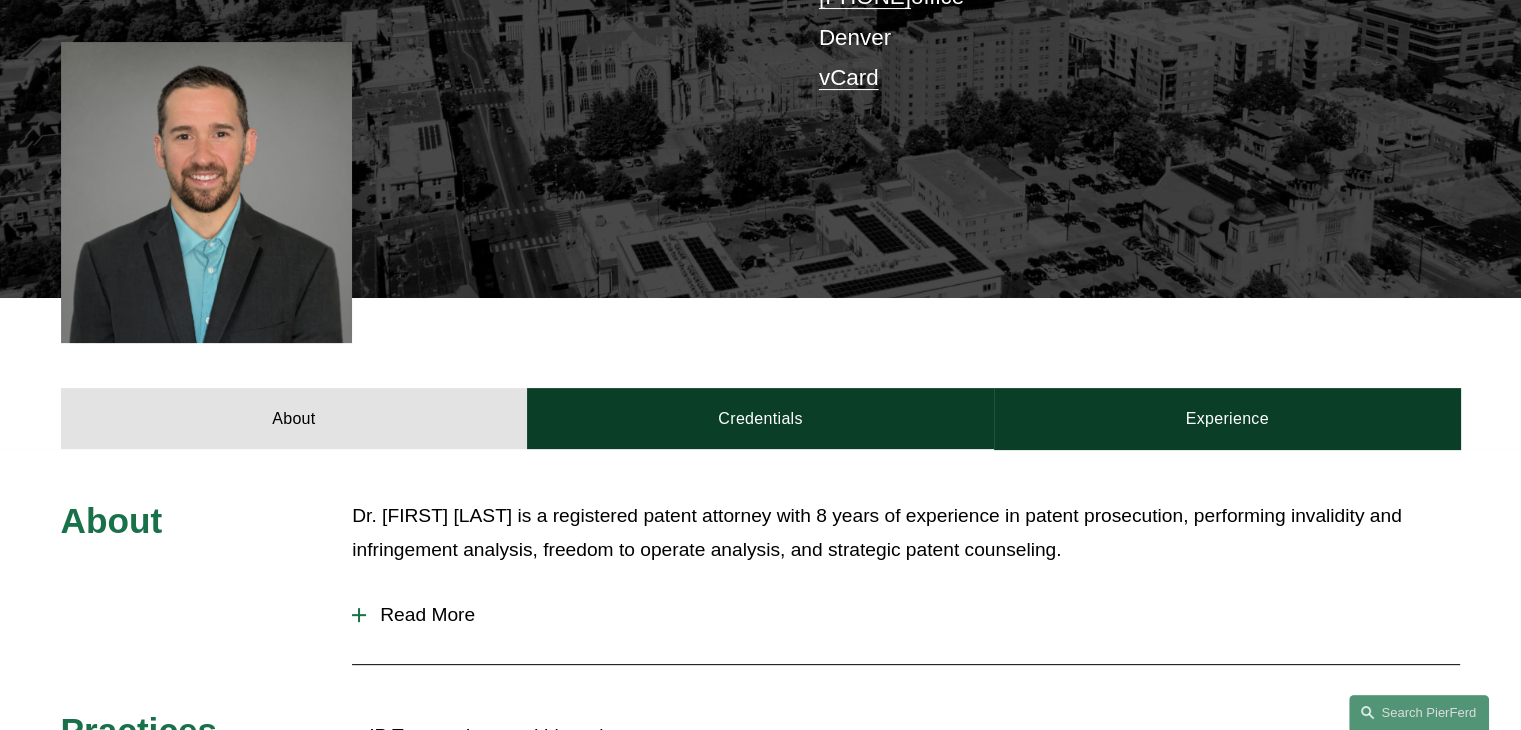 scroll, scrollTop: 552, scrollLeft: 0, axis: vertical 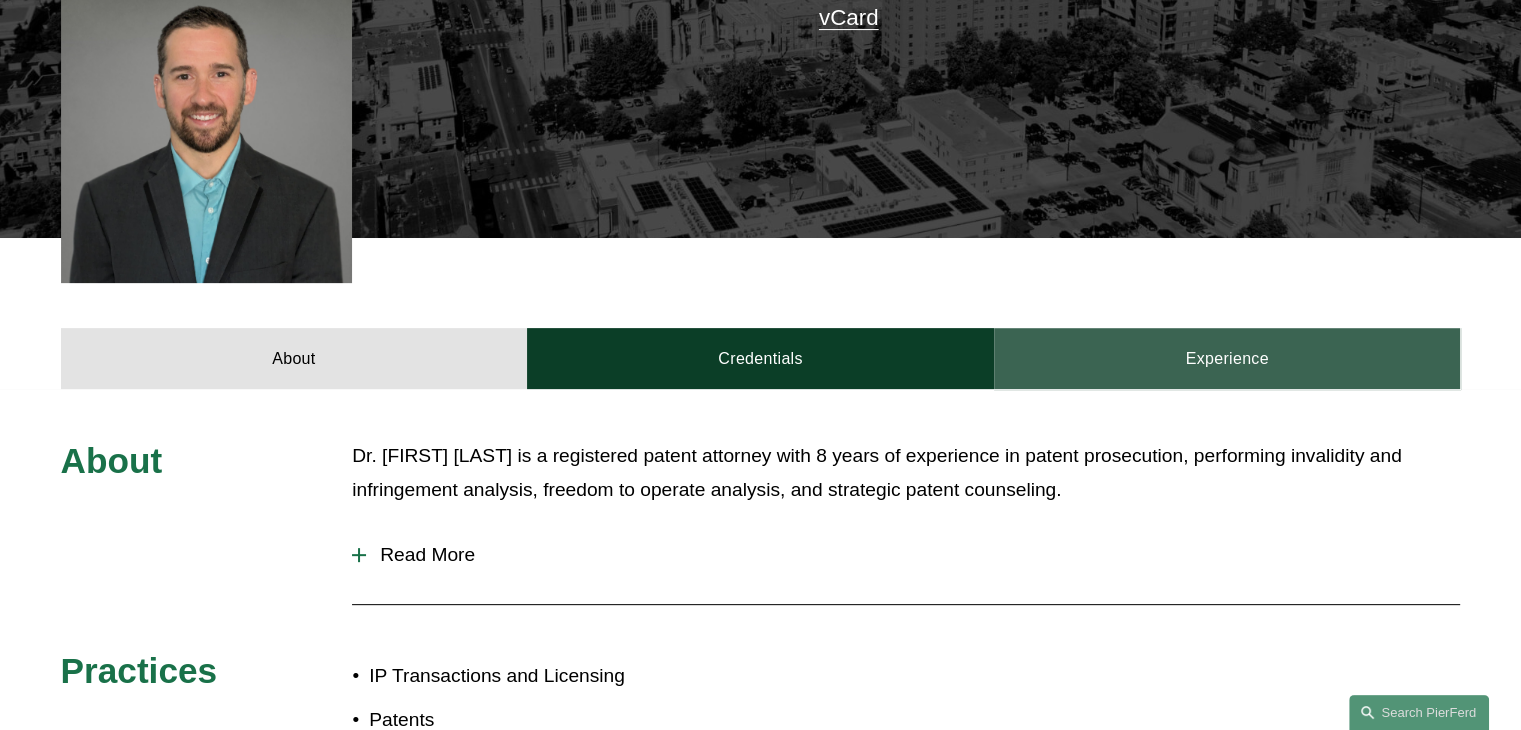 click on "Experience" at bounding box center (1227, 358) 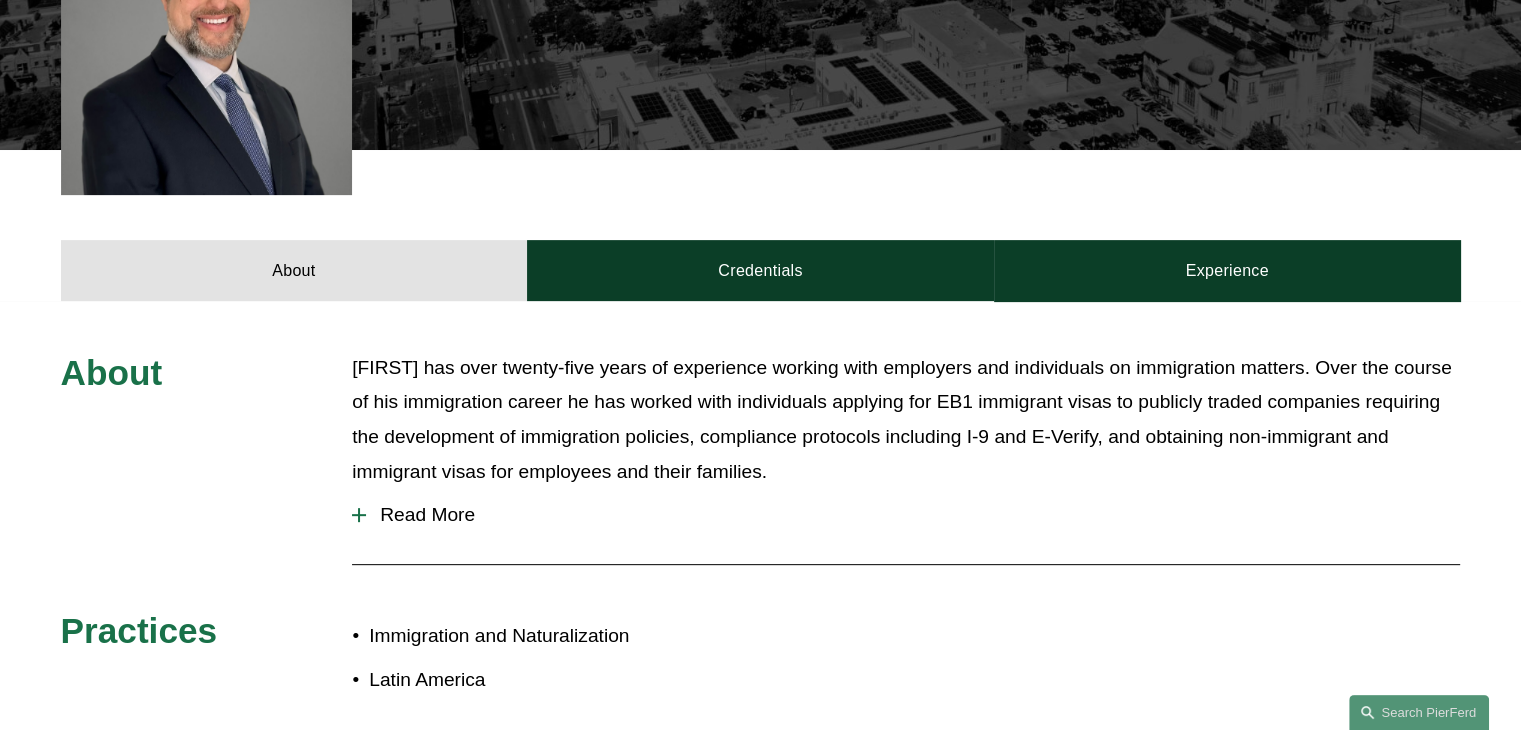 scroll, scrollTop: 642, scrollLeft: 0, axis: vertical 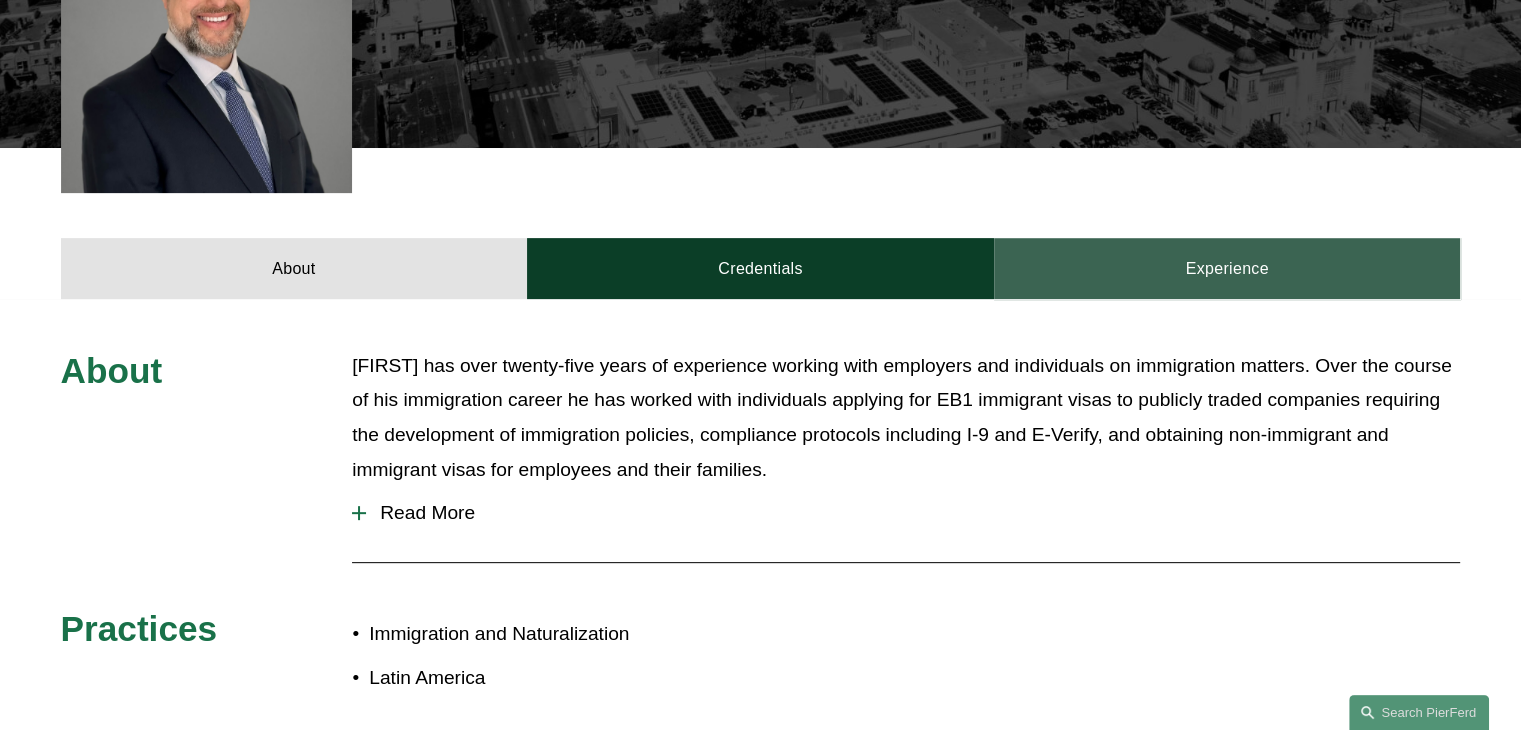 click on "Experience" at bounding box center (1227, 268) 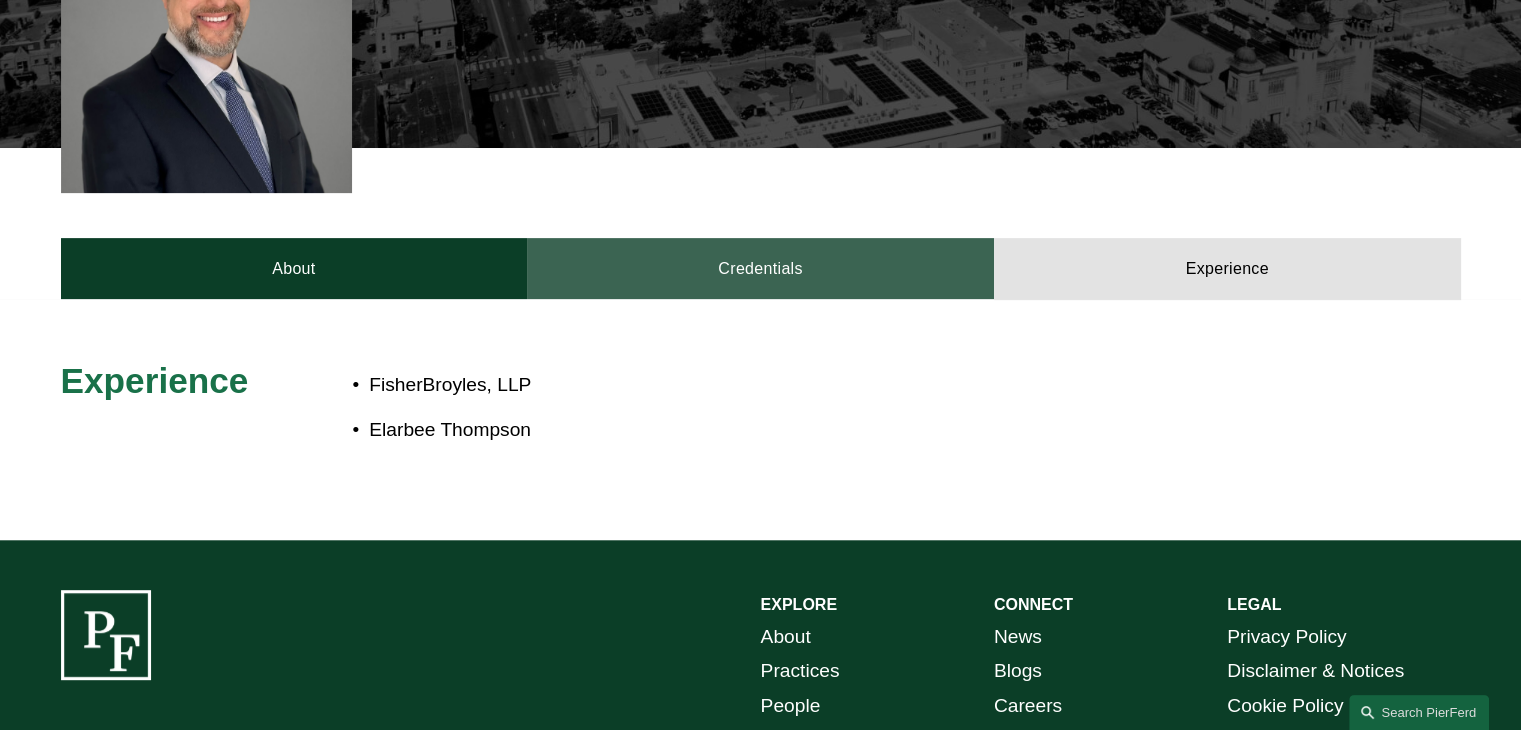 click on "Credentials" at bounding box center [760, 268] 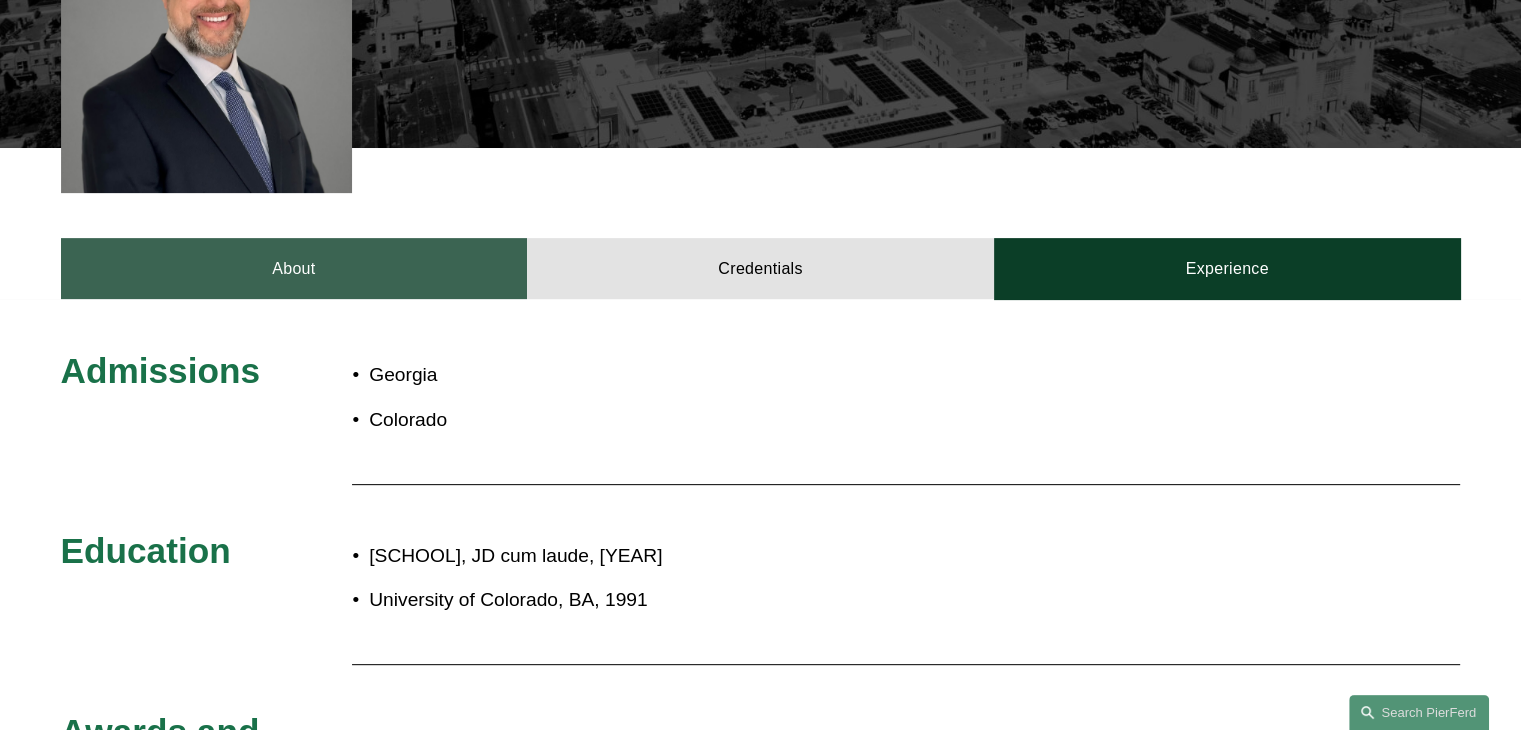 click on "About" at bounding box center [294, 268] 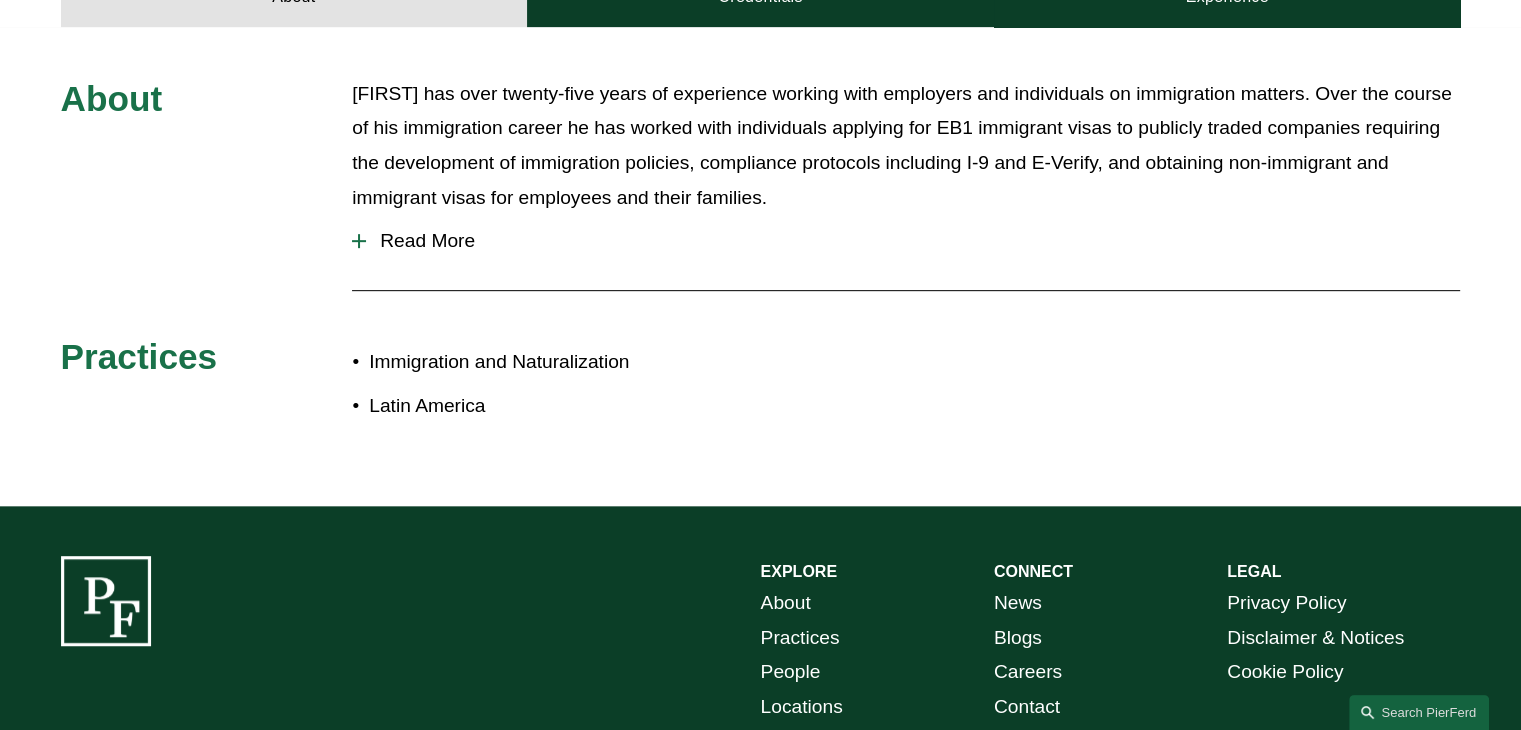 scroll, scrollTop: 910, scrollLeft: 0, axis: vertical 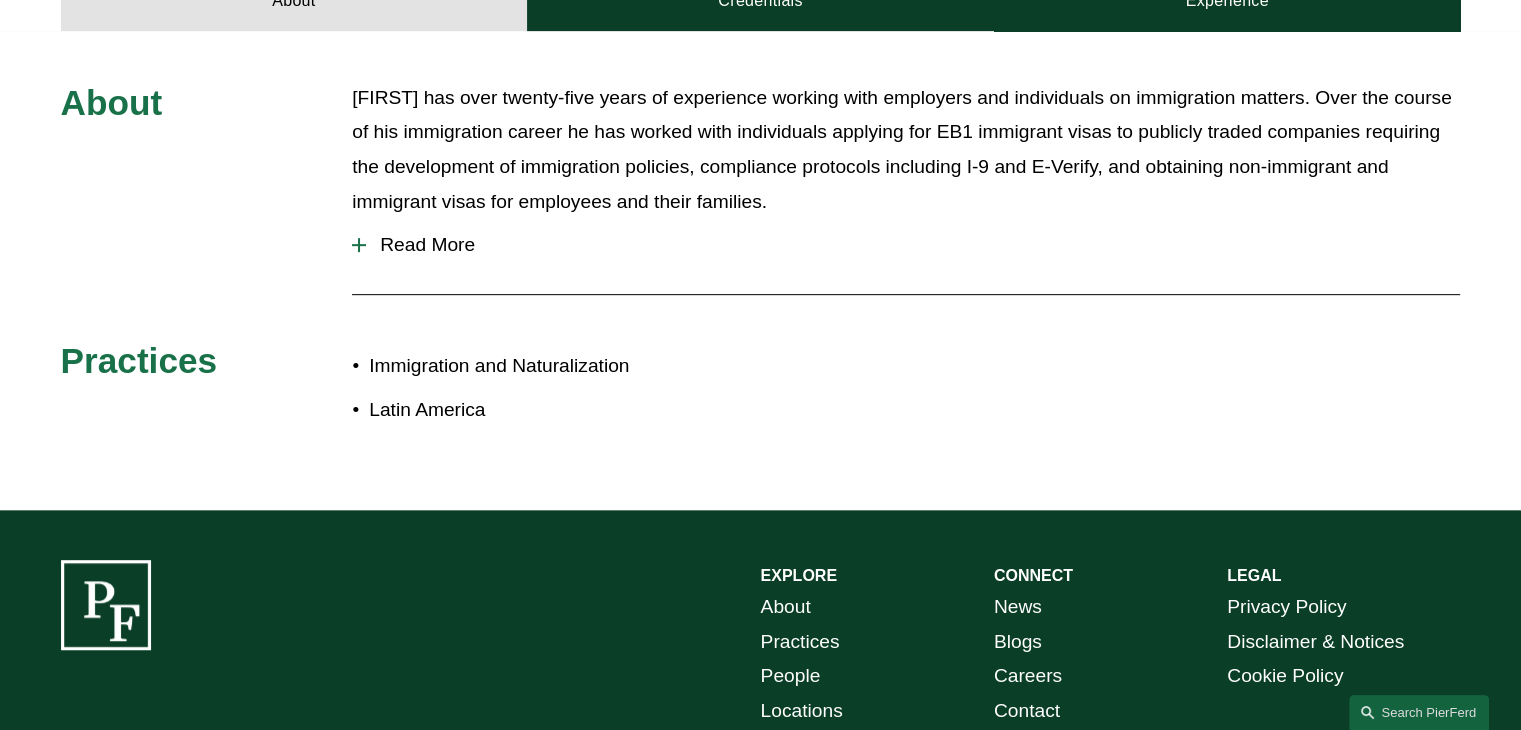 click on "Read More" at bounding box center (913, 245) 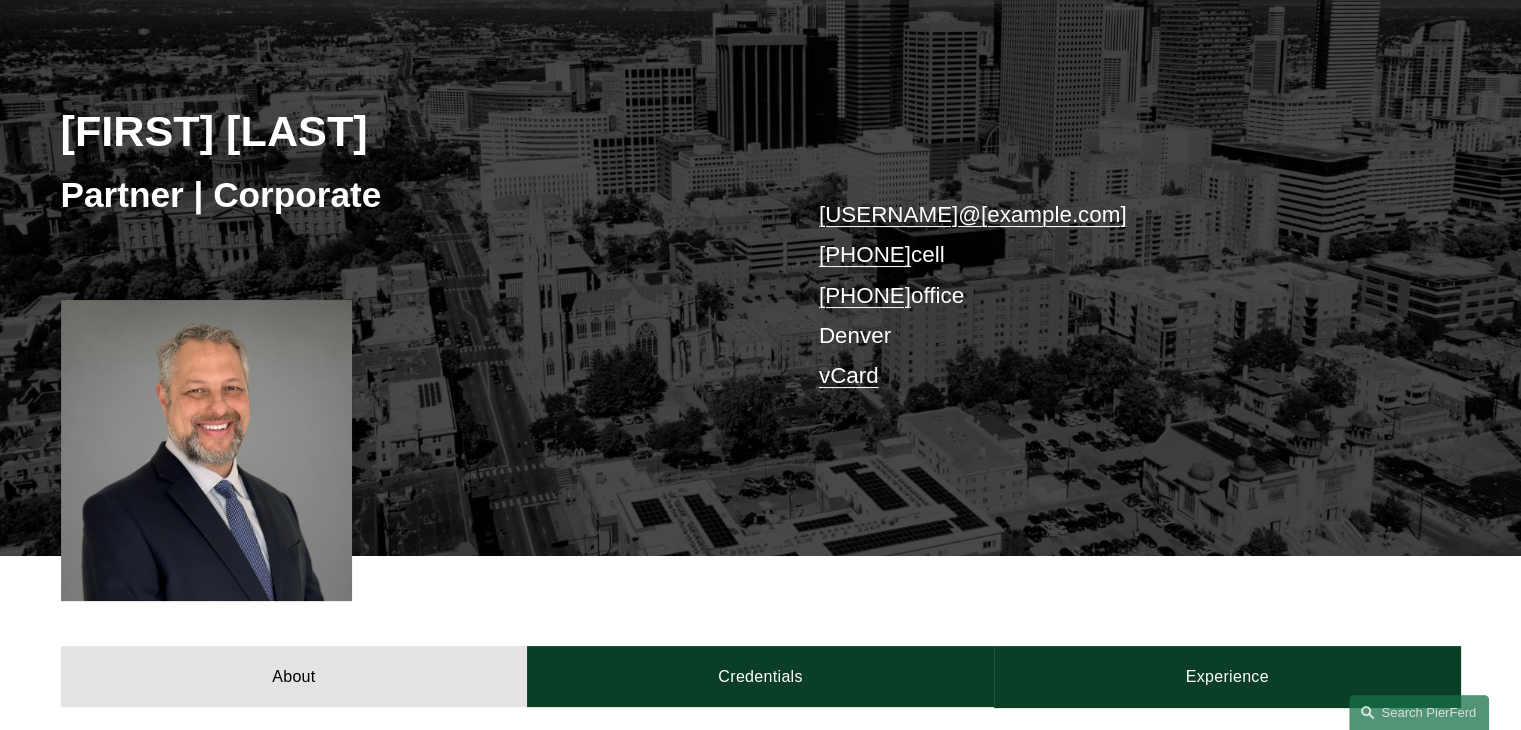 scroll, scrollTop: 0, scrollLeft: 0, axis: both 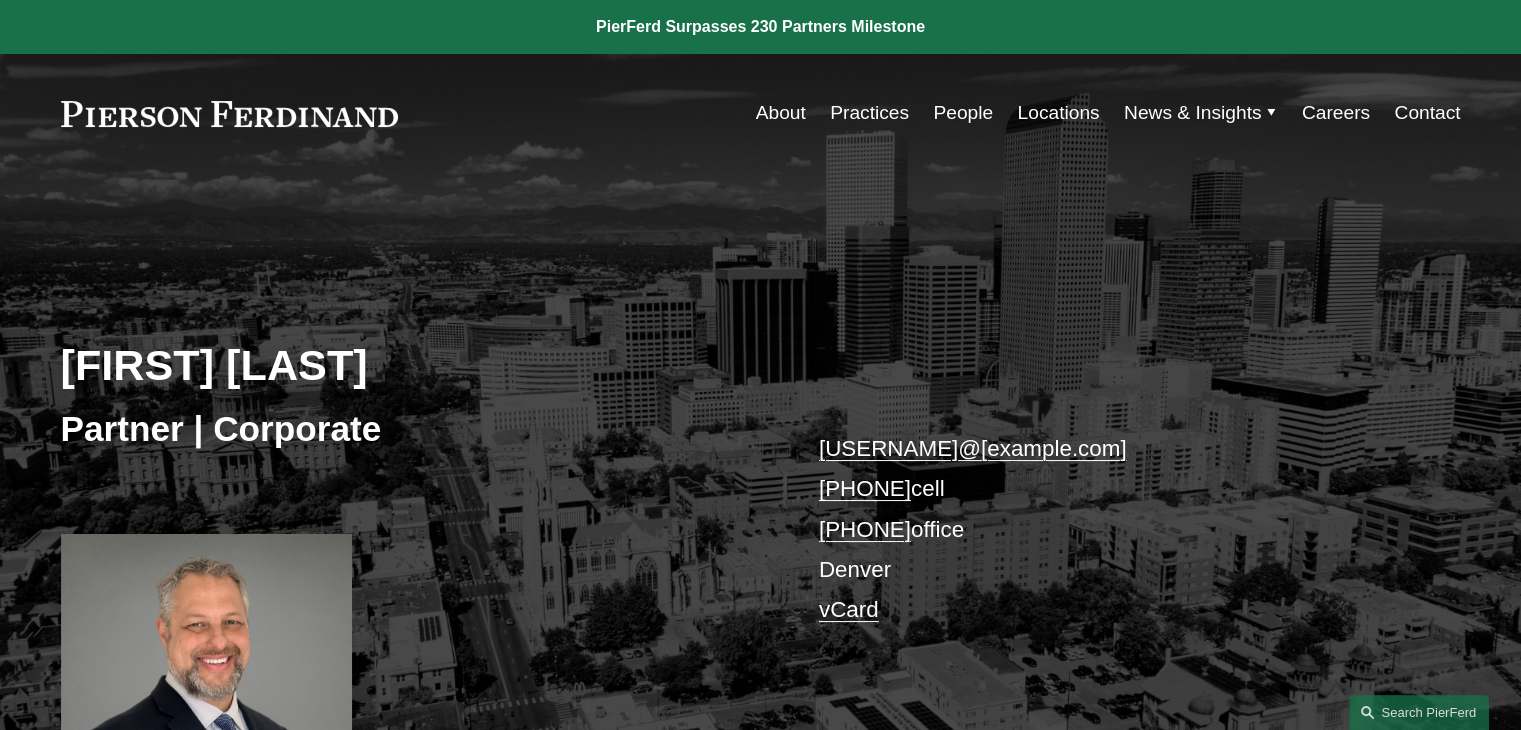 click on "About" at bounding box center (781, 113) 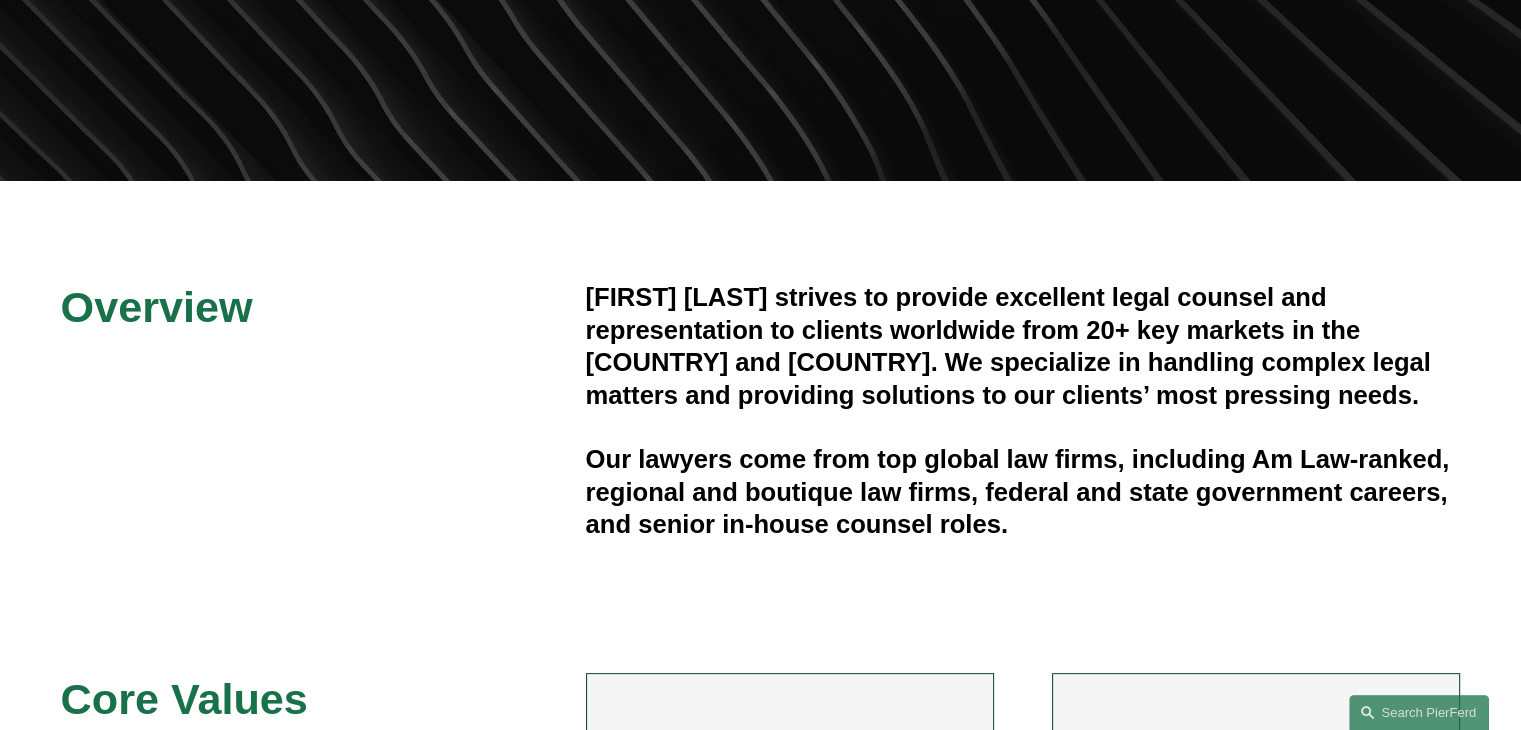 scroll, scrollTop: 0, scrollLeft: 0, axis: both 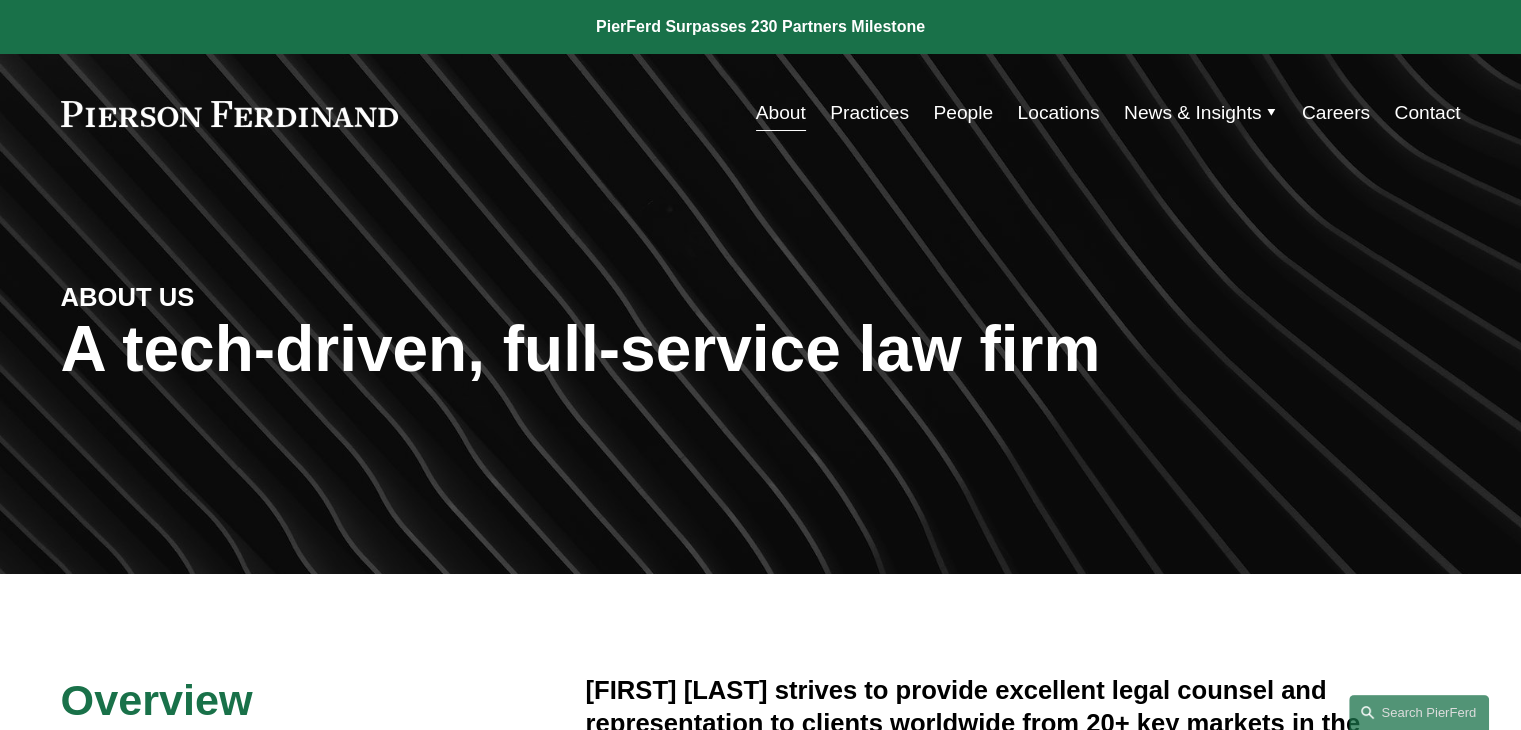 click on "Practices" at bounding box center (869, 113) 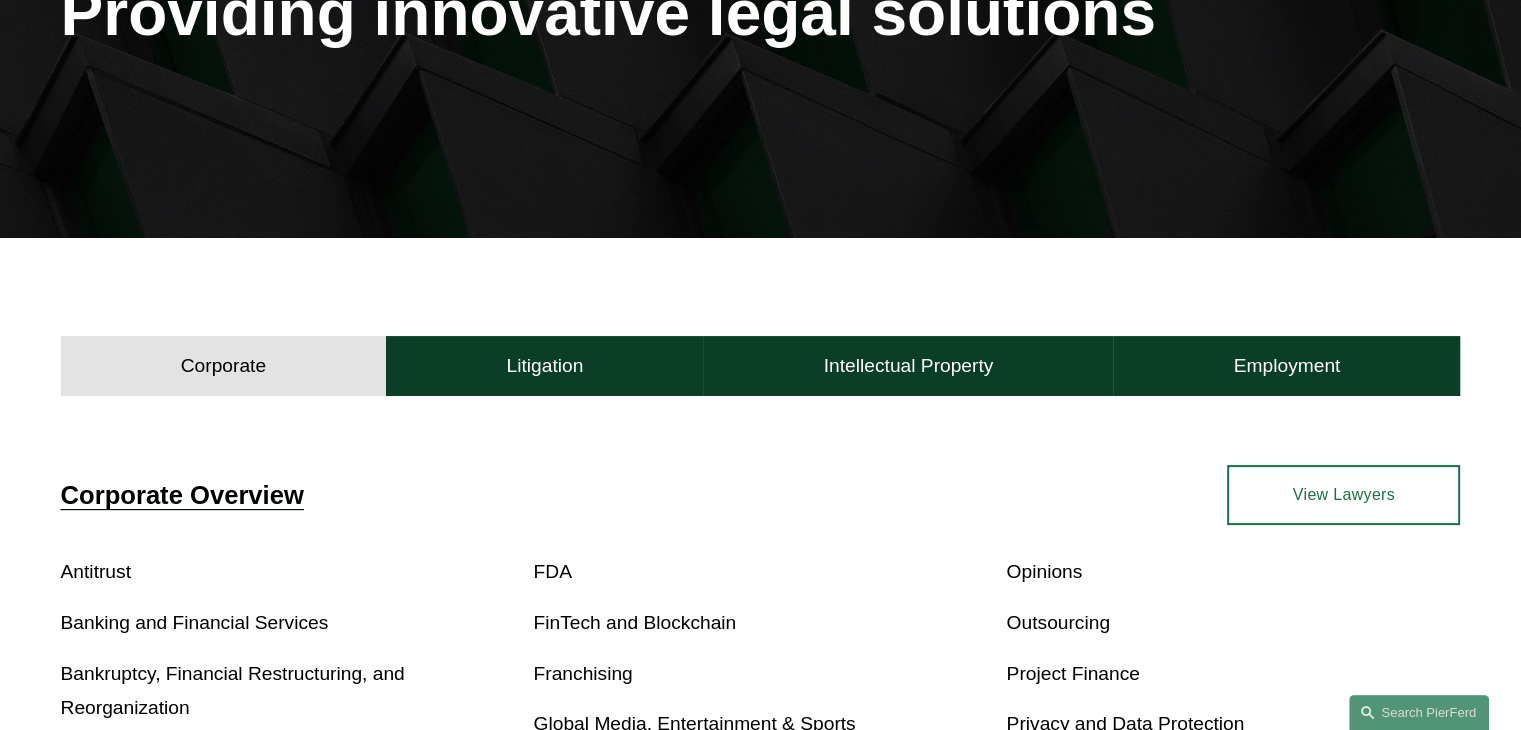 scroll, scrollTop: 352, scrollLeft: 0, axis: vertical 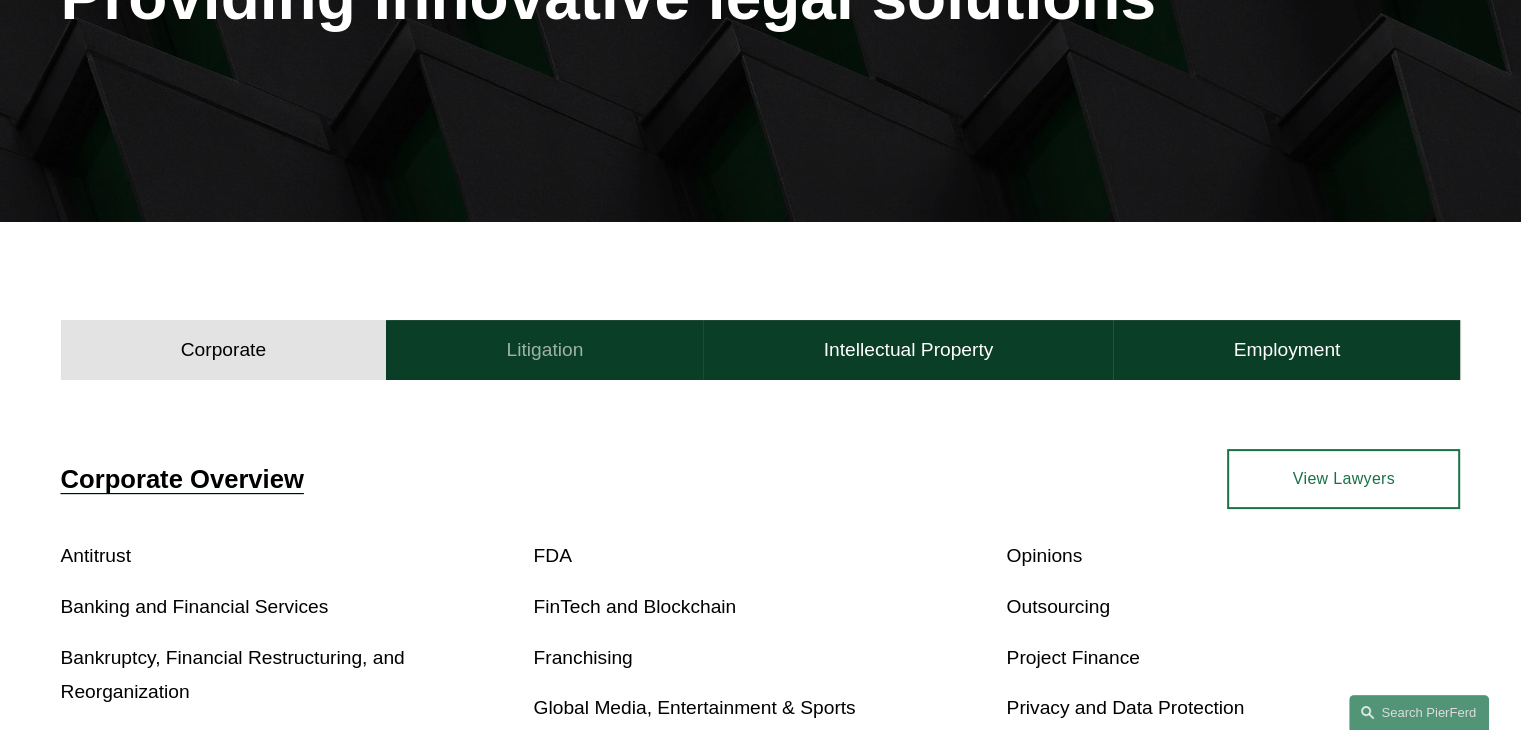 click on "Litigation" at bounding box center [544, 350] 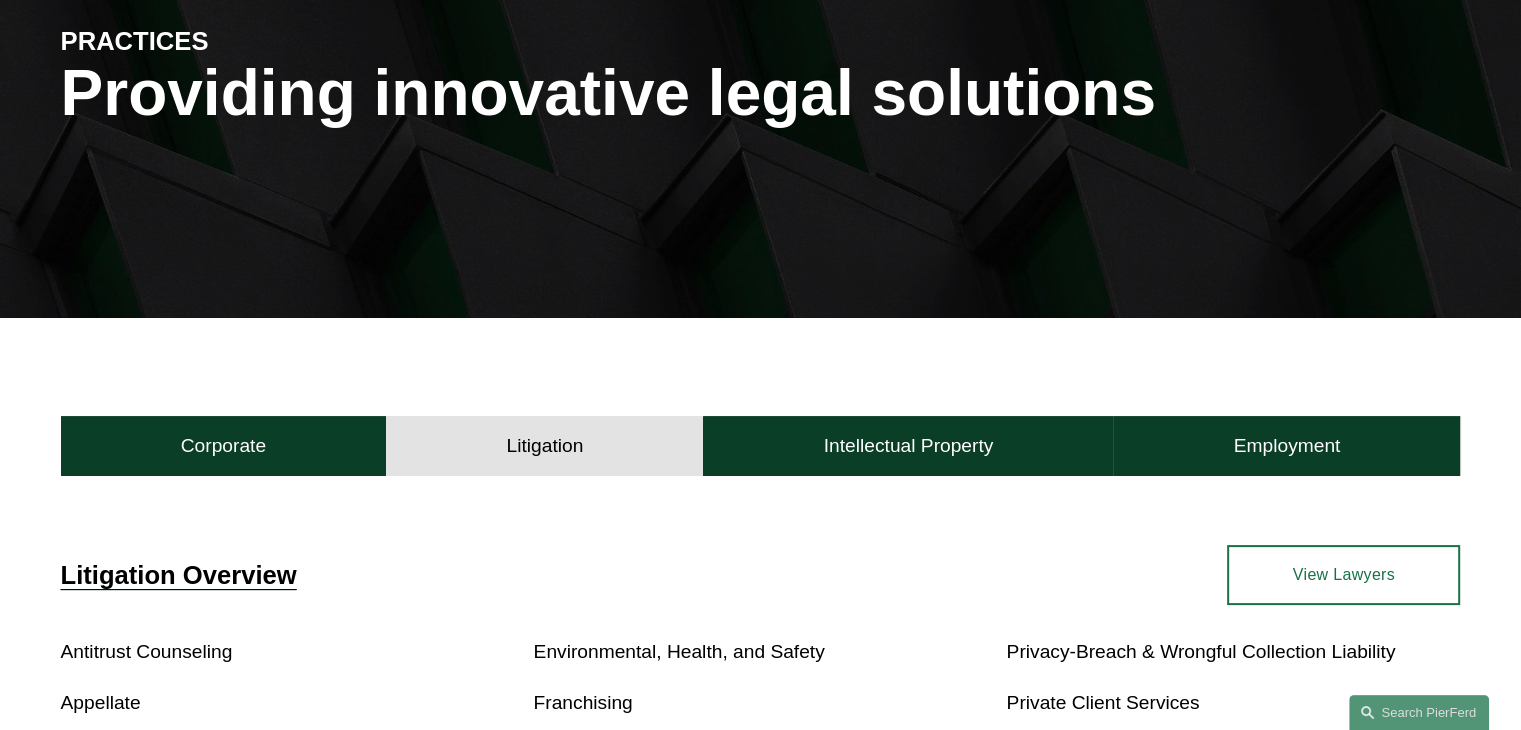 scroll, scrollTop: 0, scrollLeft: 0, axis: both 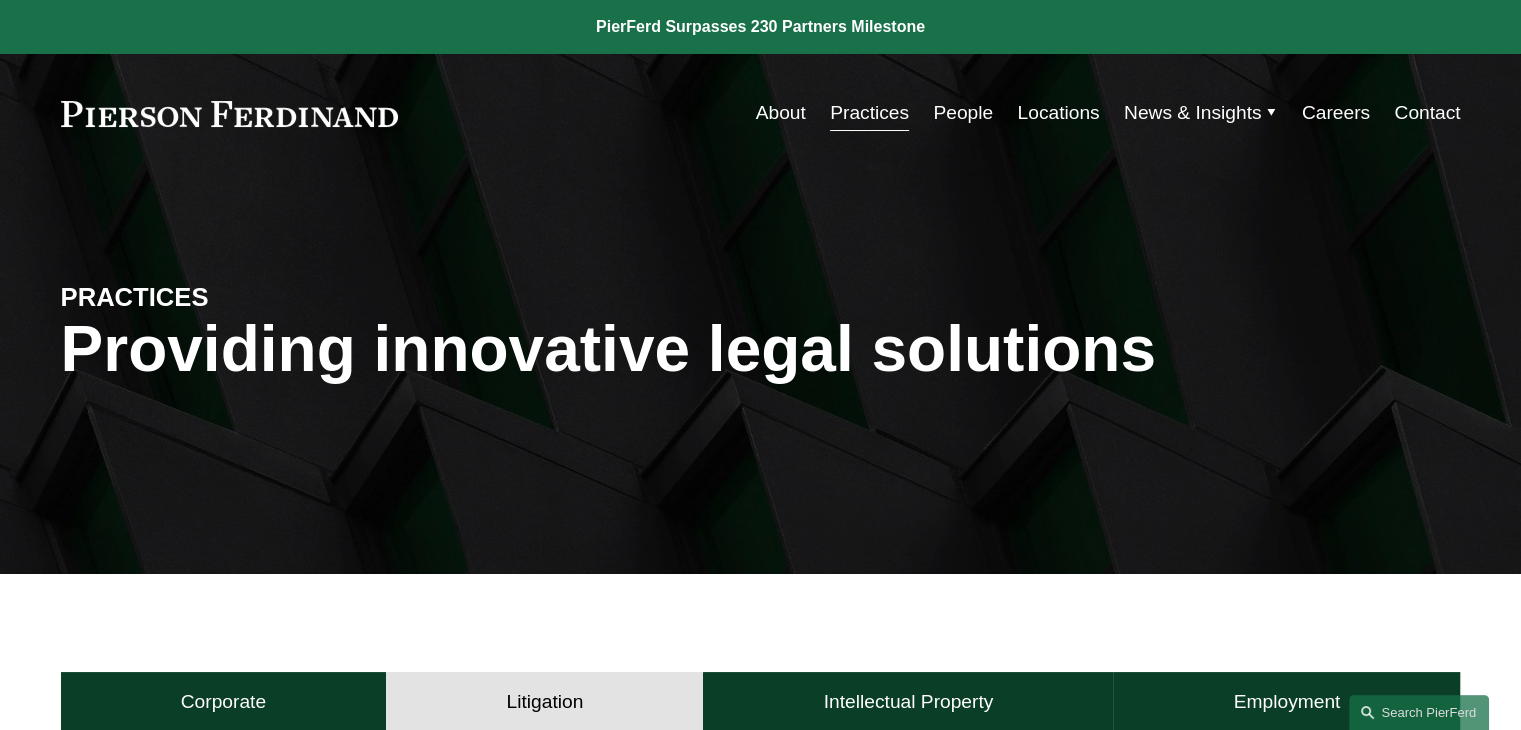 click on "Locations" at bounding box center (1058, 113) 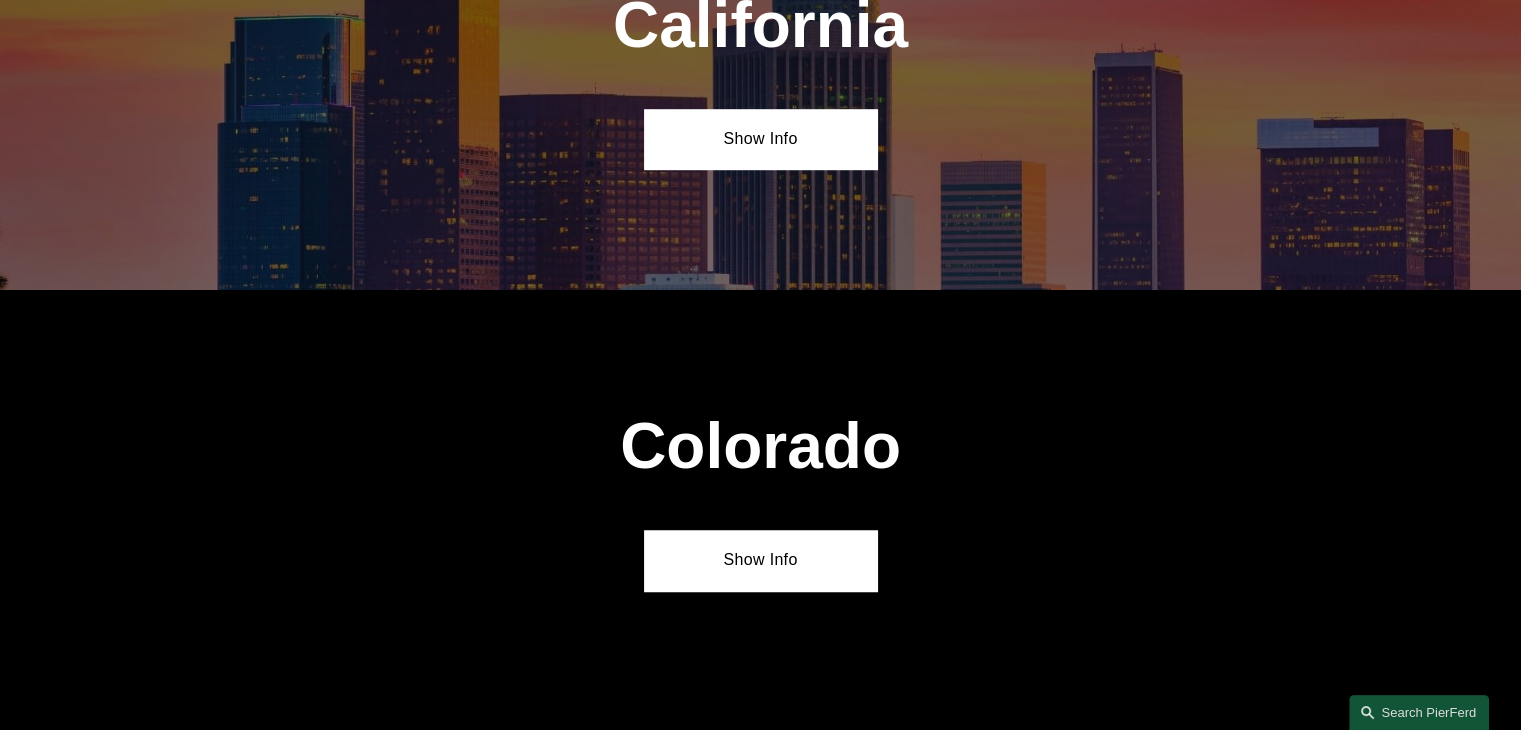 scroll, scrollTop: 1407, scrollLeft: 0, axis: vertical 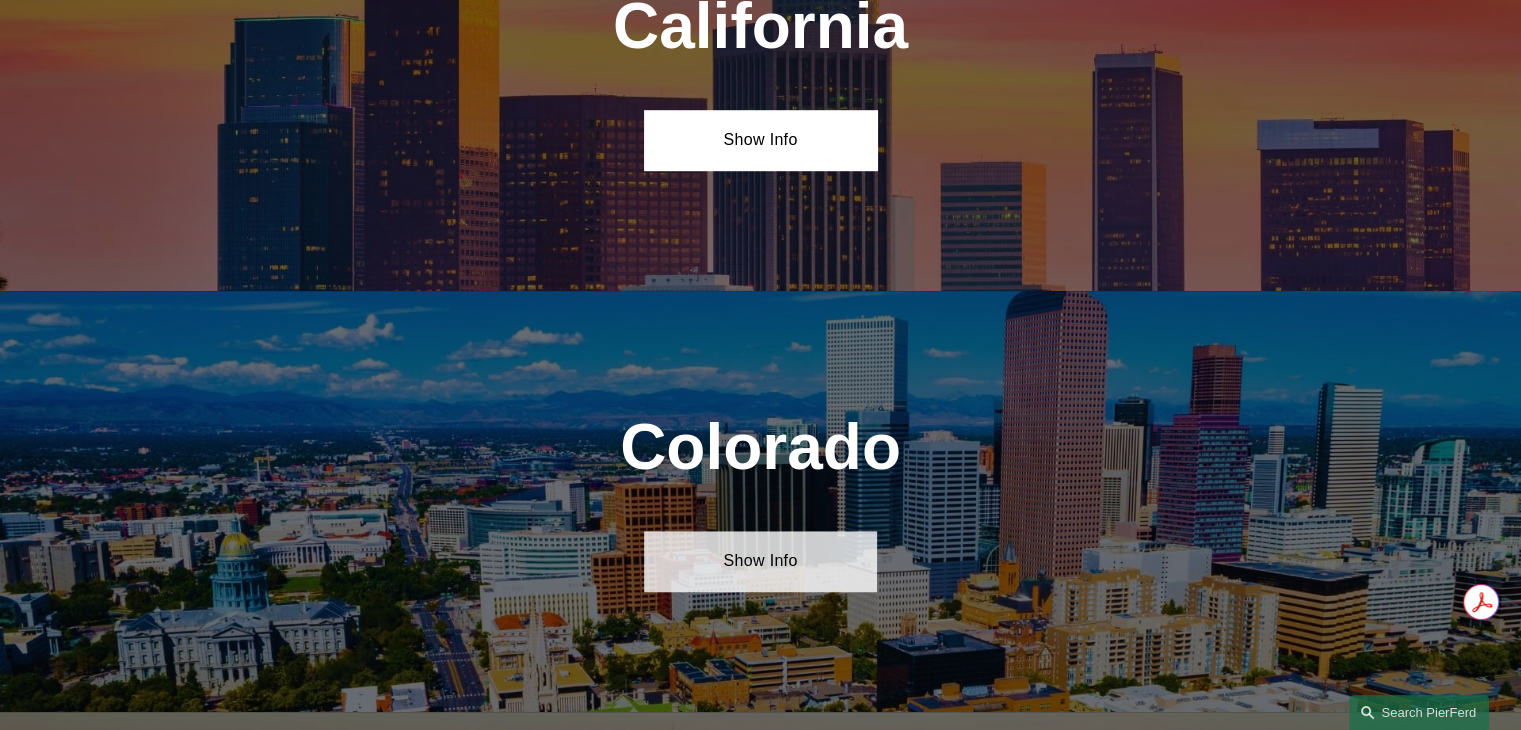 click on "Show Info" at bounding box center [760, 561] 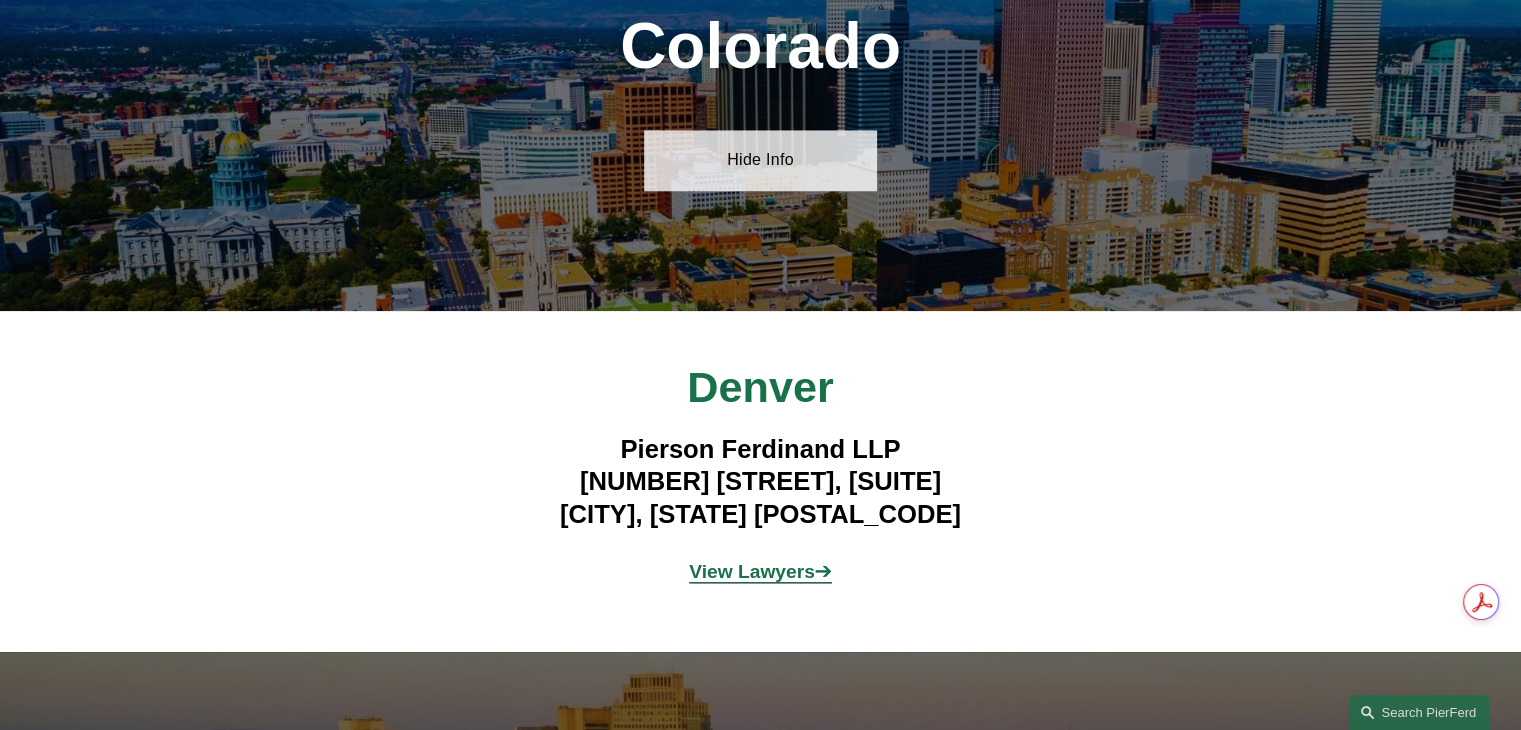 scroll, scrollTop: 1810, scrollLeft: 0, axis: vertical 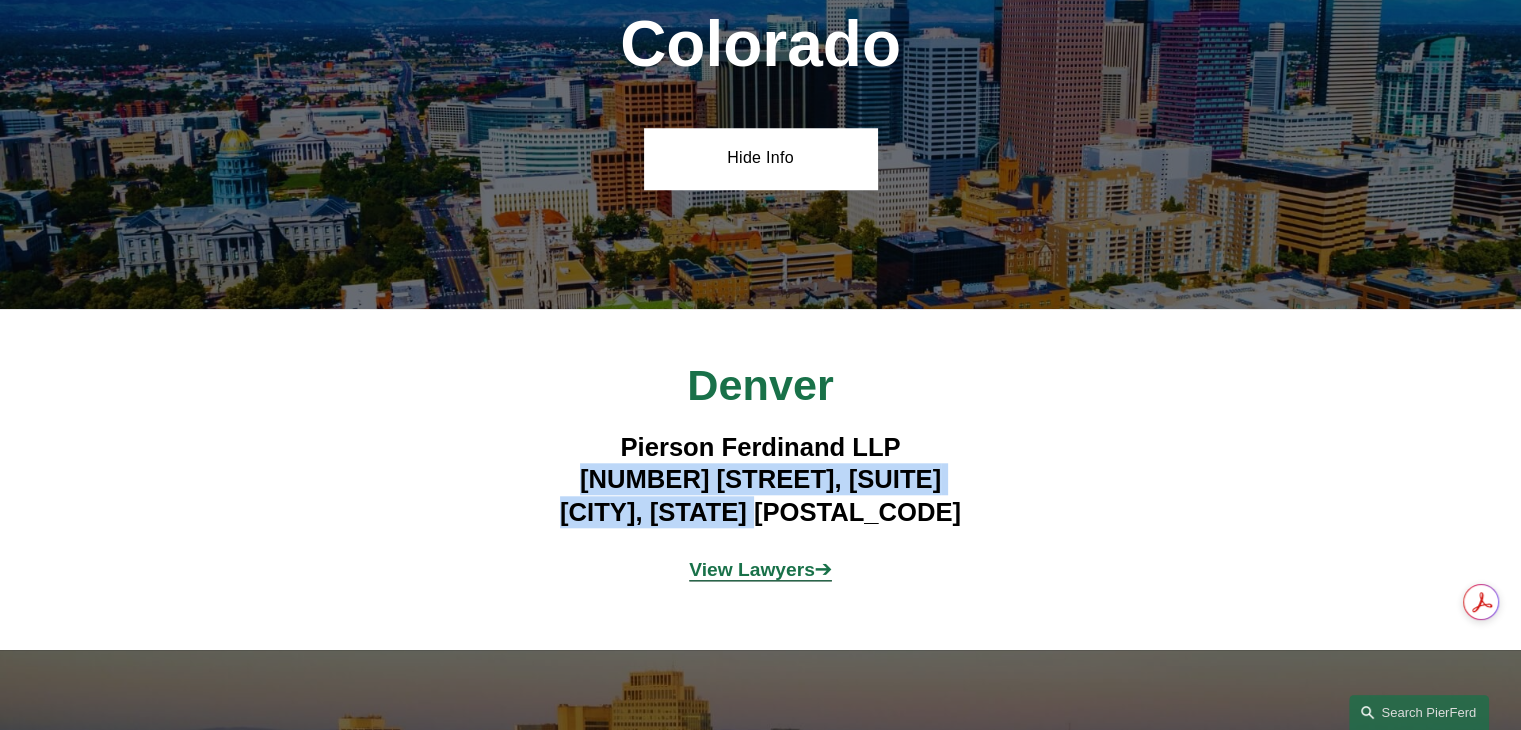 drag, startPoint x: 590, startPoint y: 482, endPoint x: 876, endPoint y: 530, distance: 290 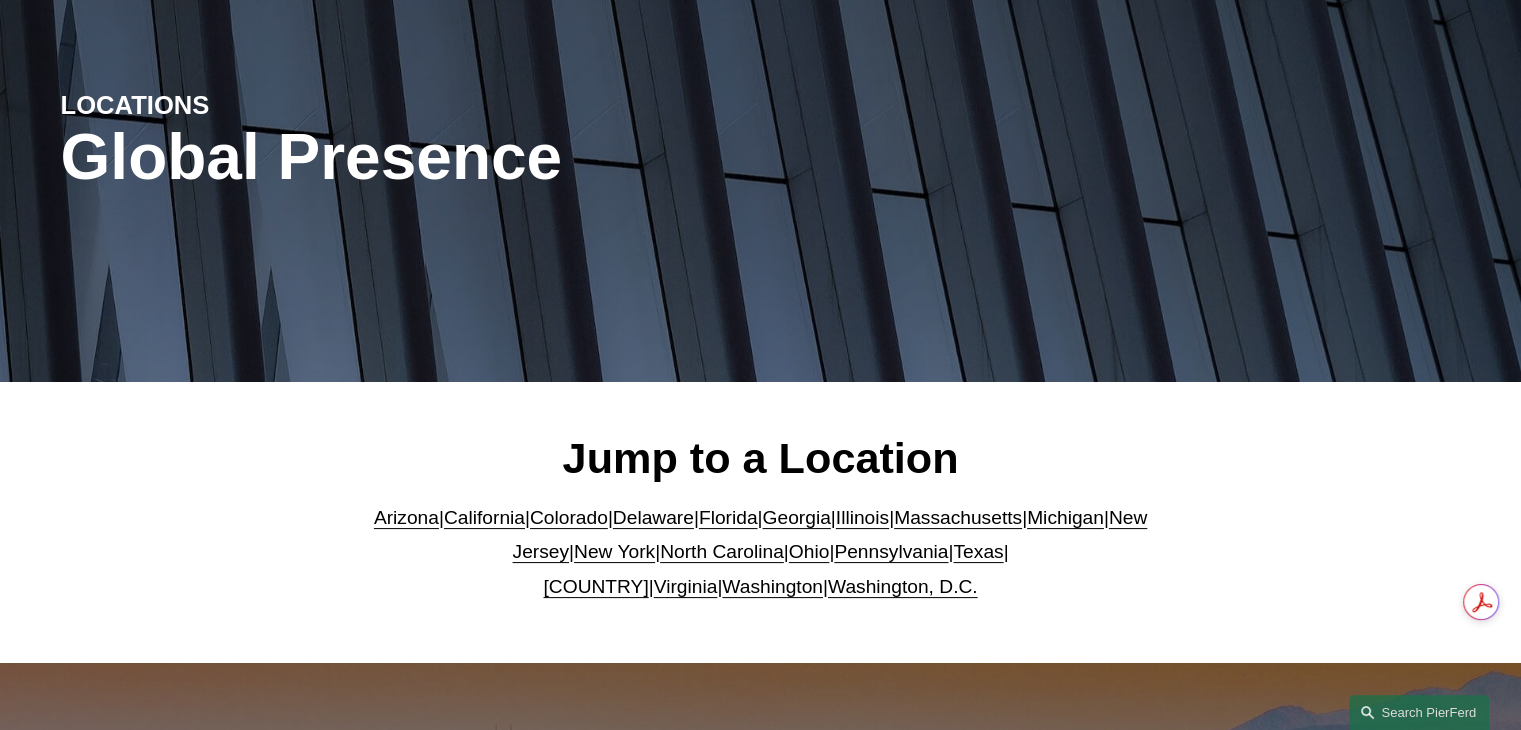 scroll, scrollTop: 0, scrollLeft: 0, axis: both 